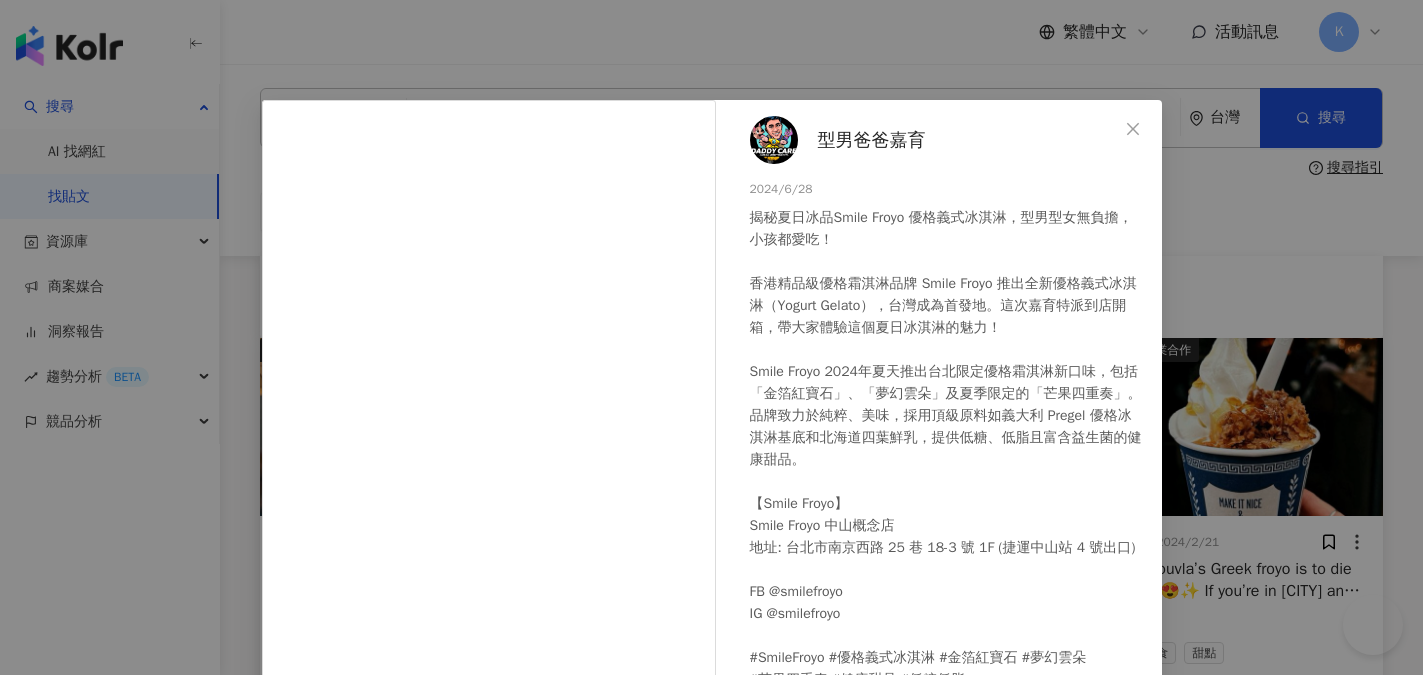 scroll, scrollTop: 2300, scrollLeft: 0, axis: vertical 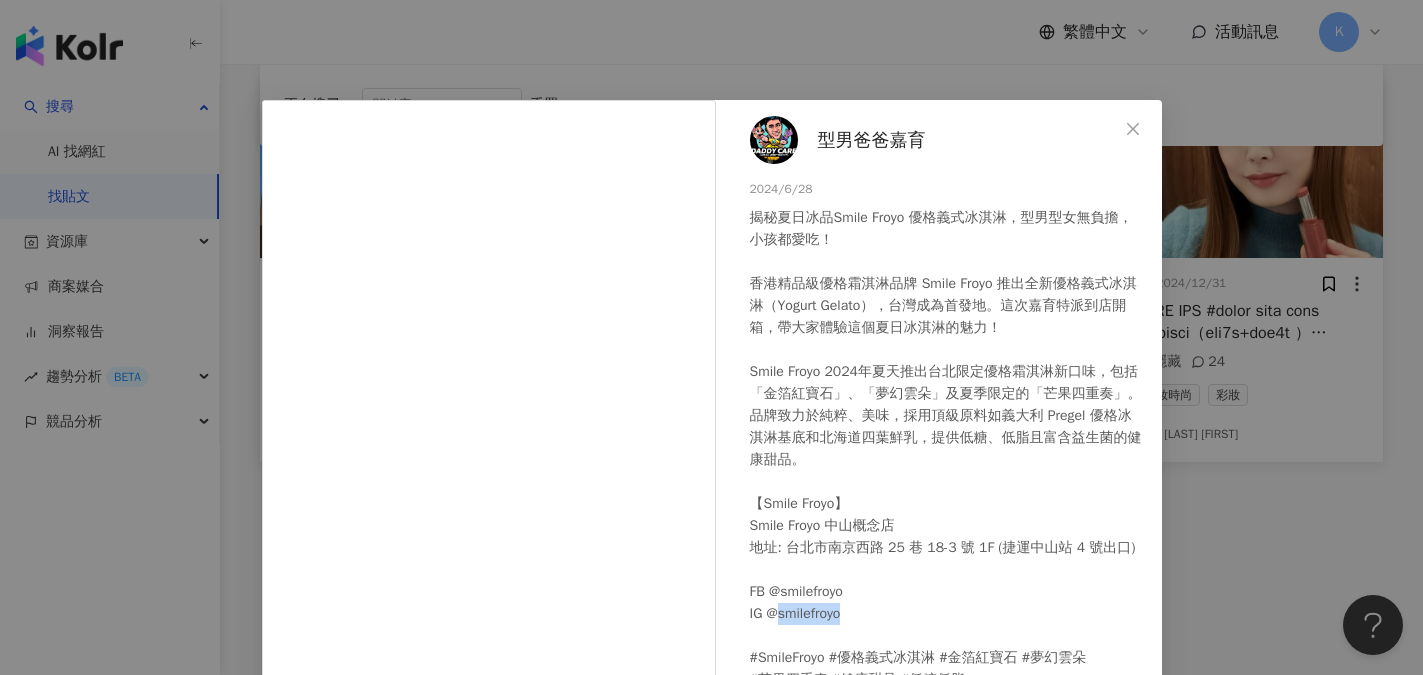 click on "型男爸爸嘉育" at bounding box center [872, 140] 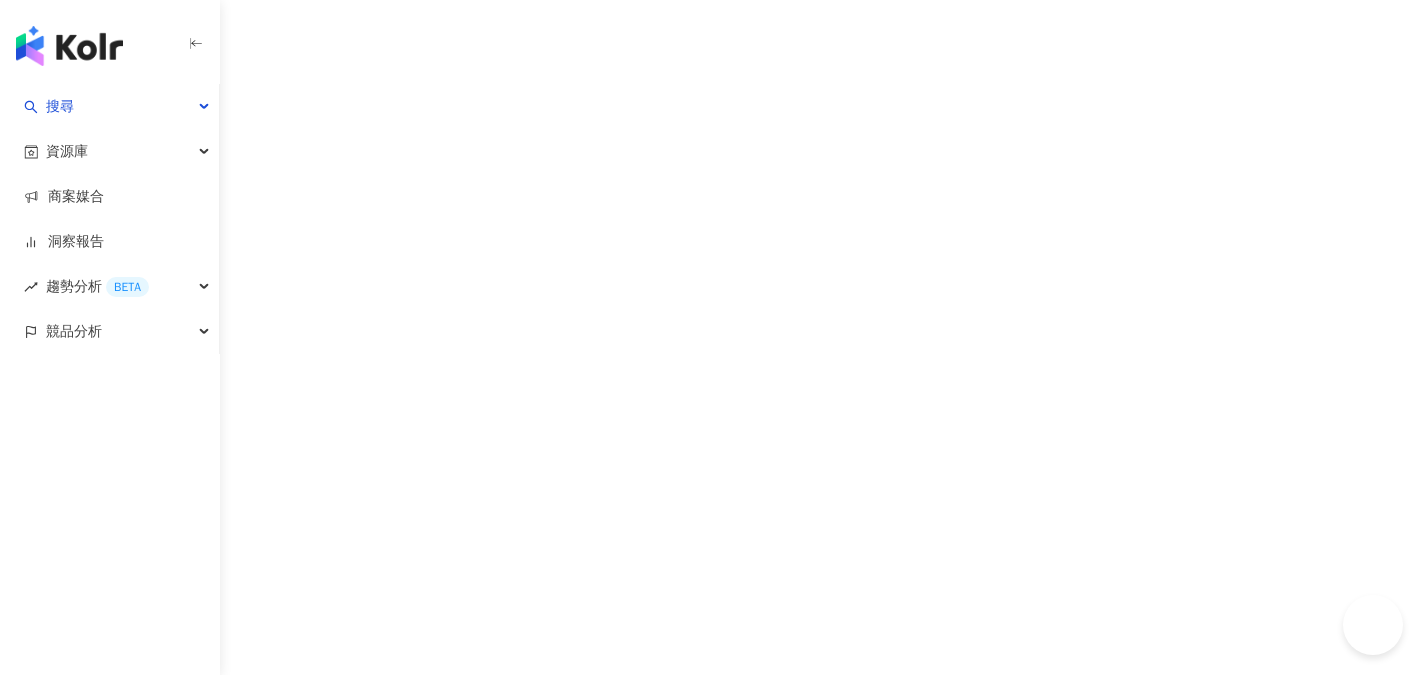 scroll, scrollTop: 0, scrollLeft: 0, axis: both 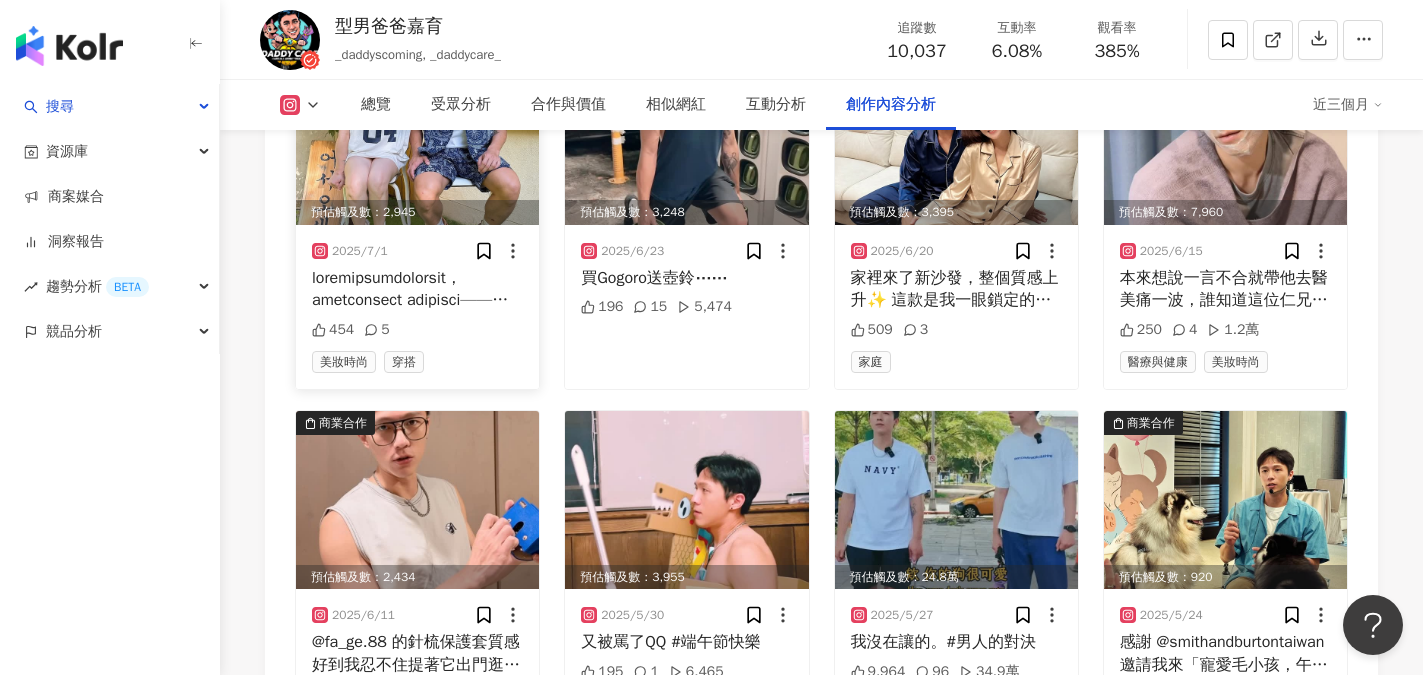 click at bounding box center [417, 289] 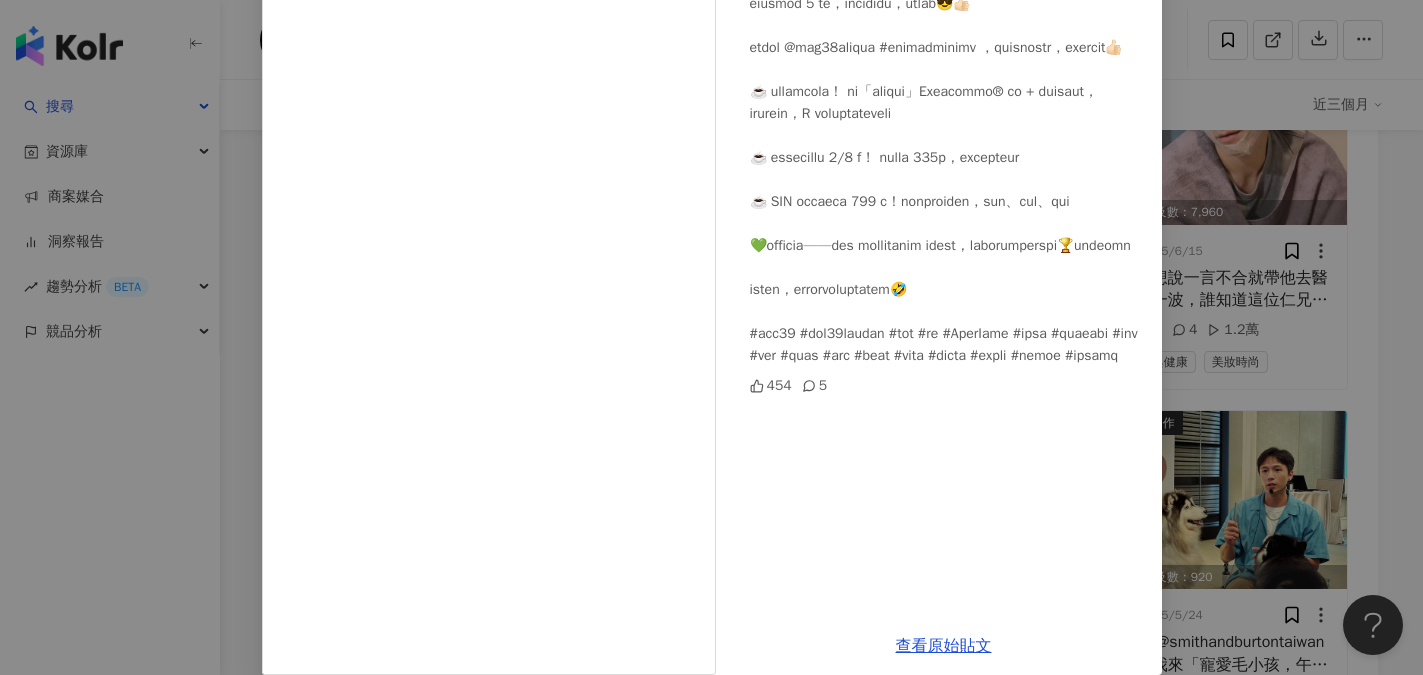 scroll, scrollTop: 260, scrollLeft: 0, axis: vertical 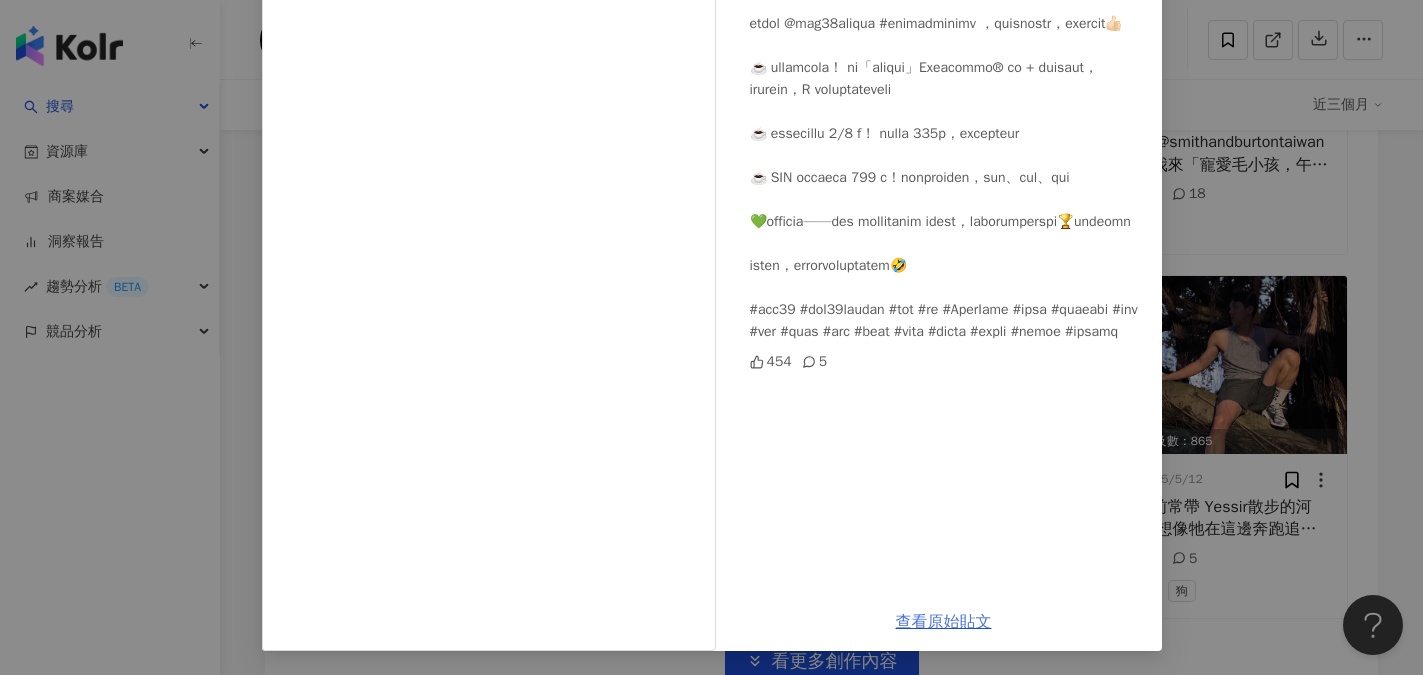 click on "查看原始貼文" at bounding box center (944, 622) 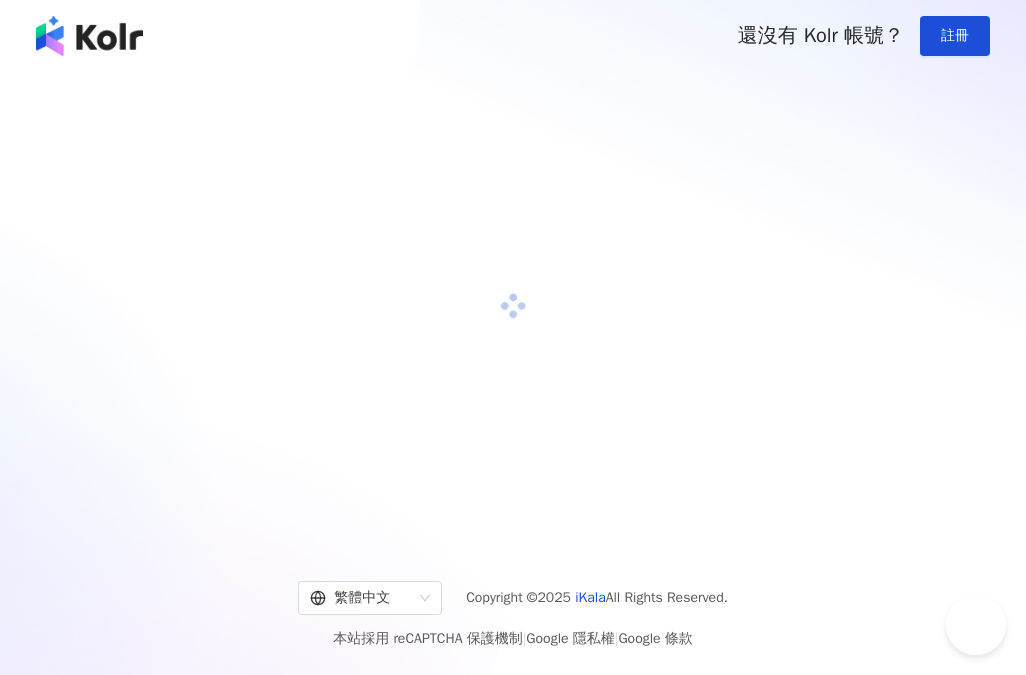 scroll, scrollTop: 0, scrollLeft: 0, axis: both 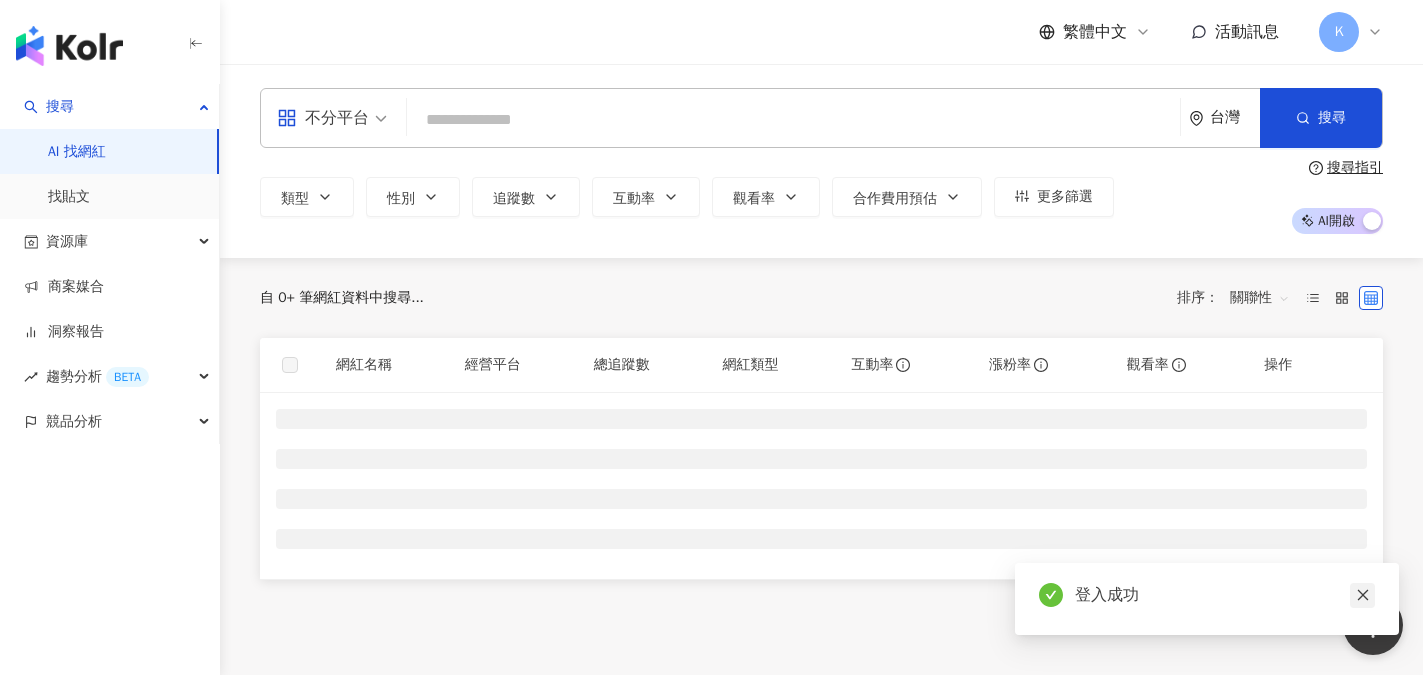 click 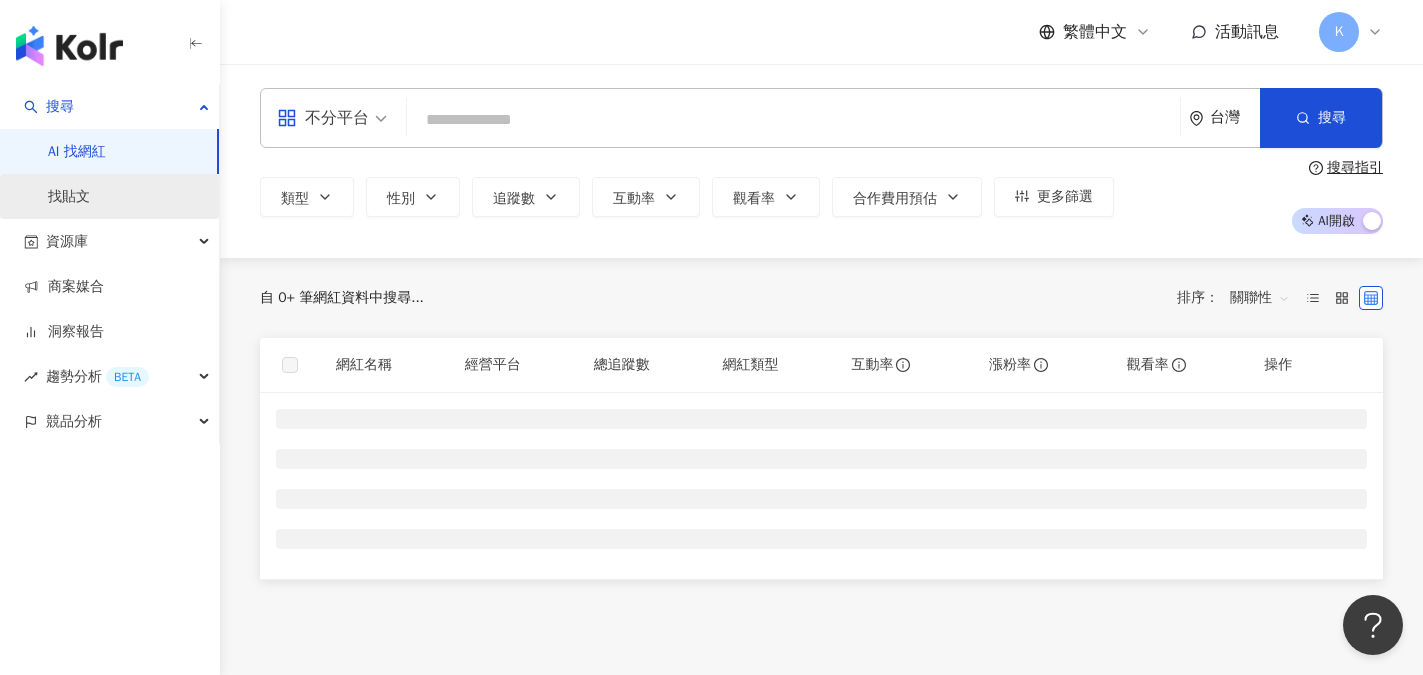 click on "找貼文" at bounding box center (69, 197) 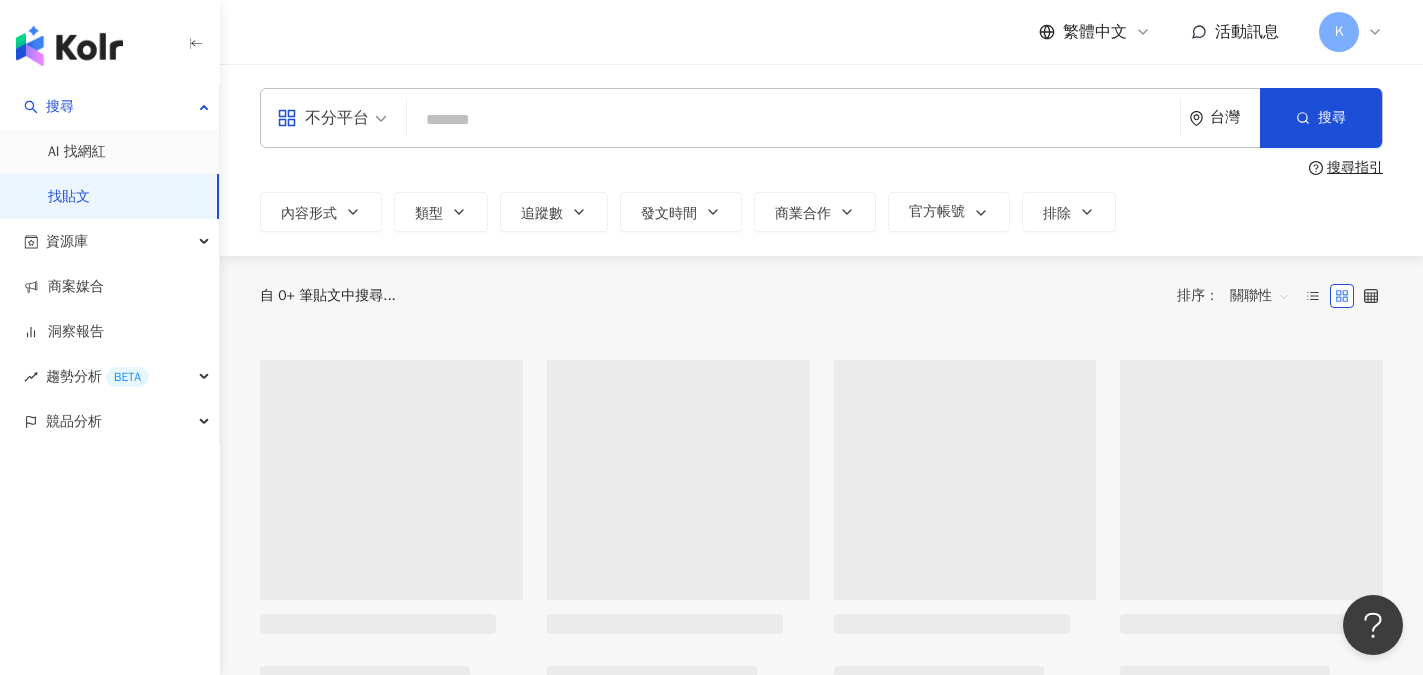 click at bounding box center [793, 119] 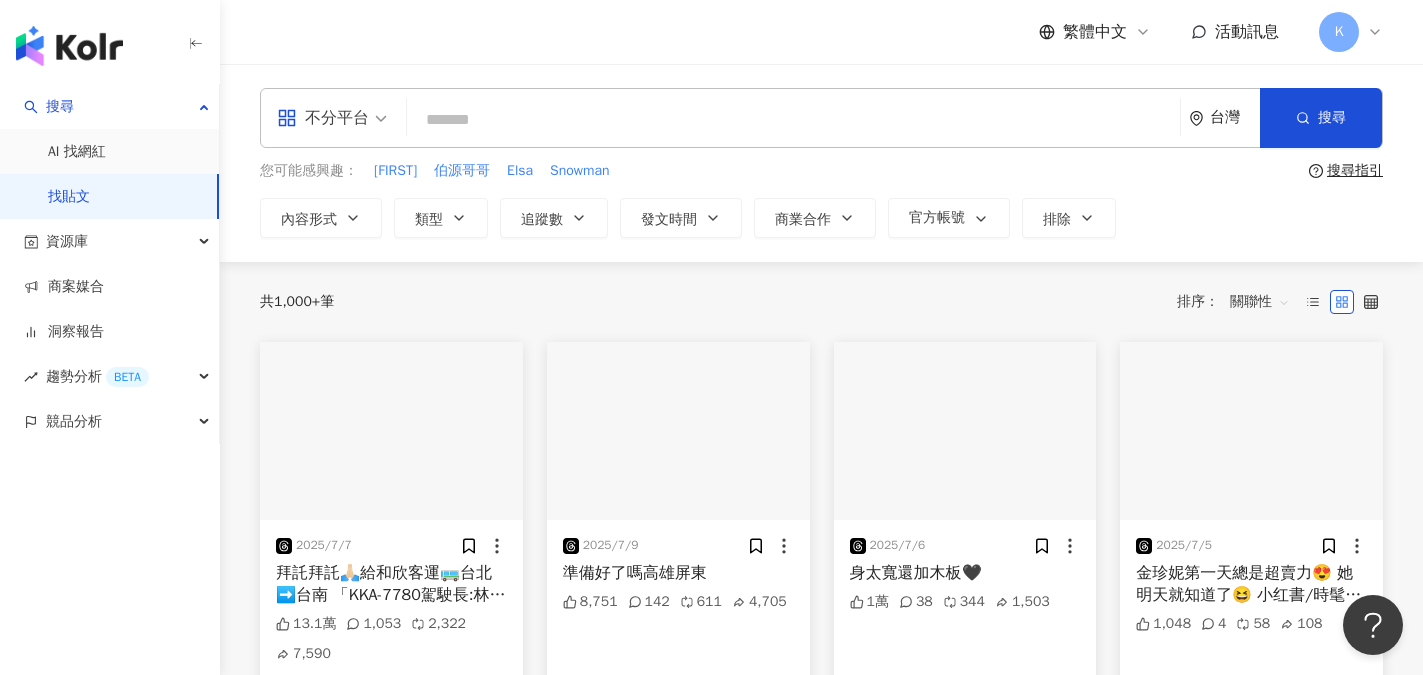 type on "*" 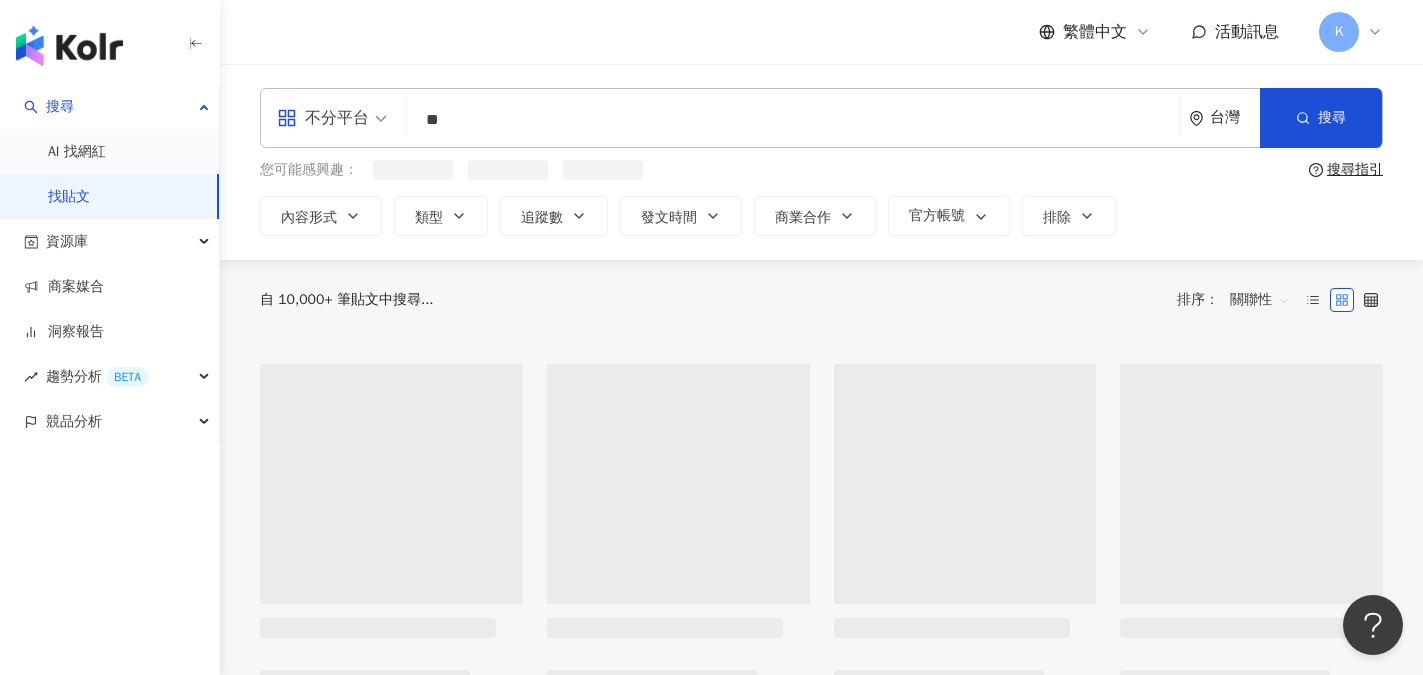 type on "*" 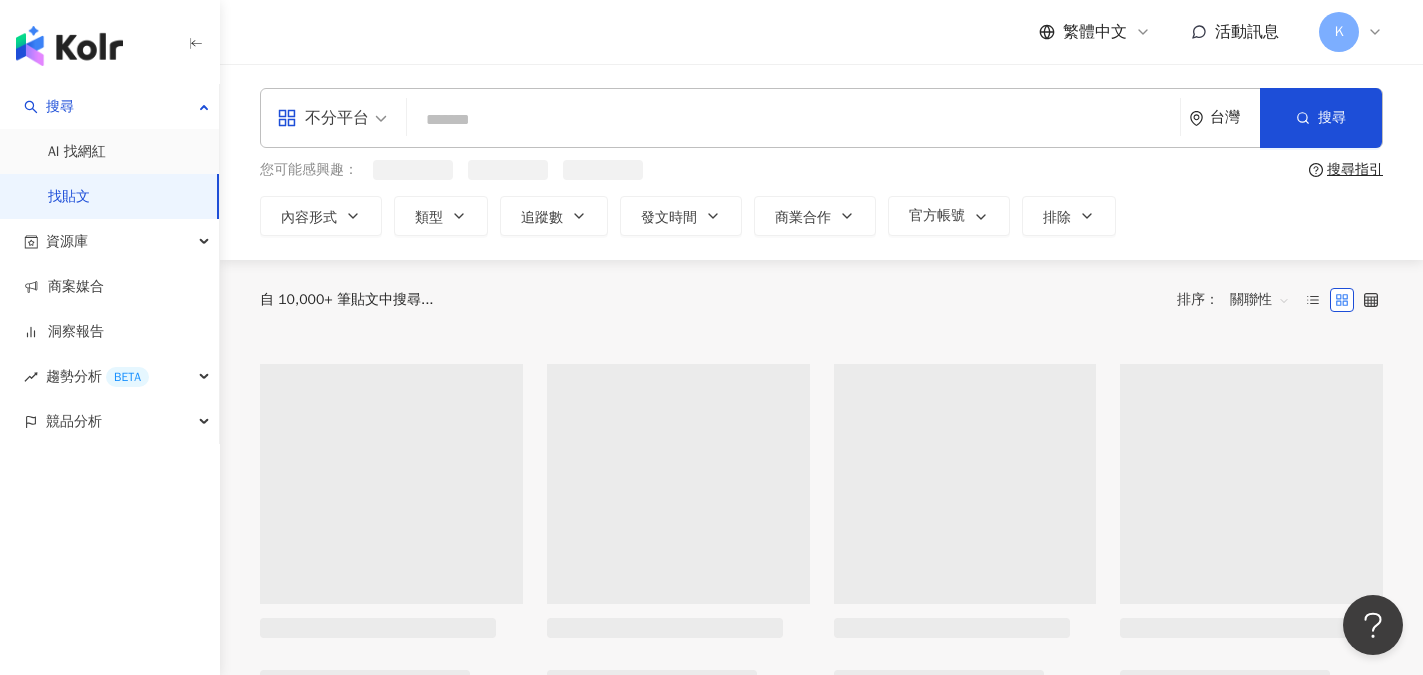 type on "*" 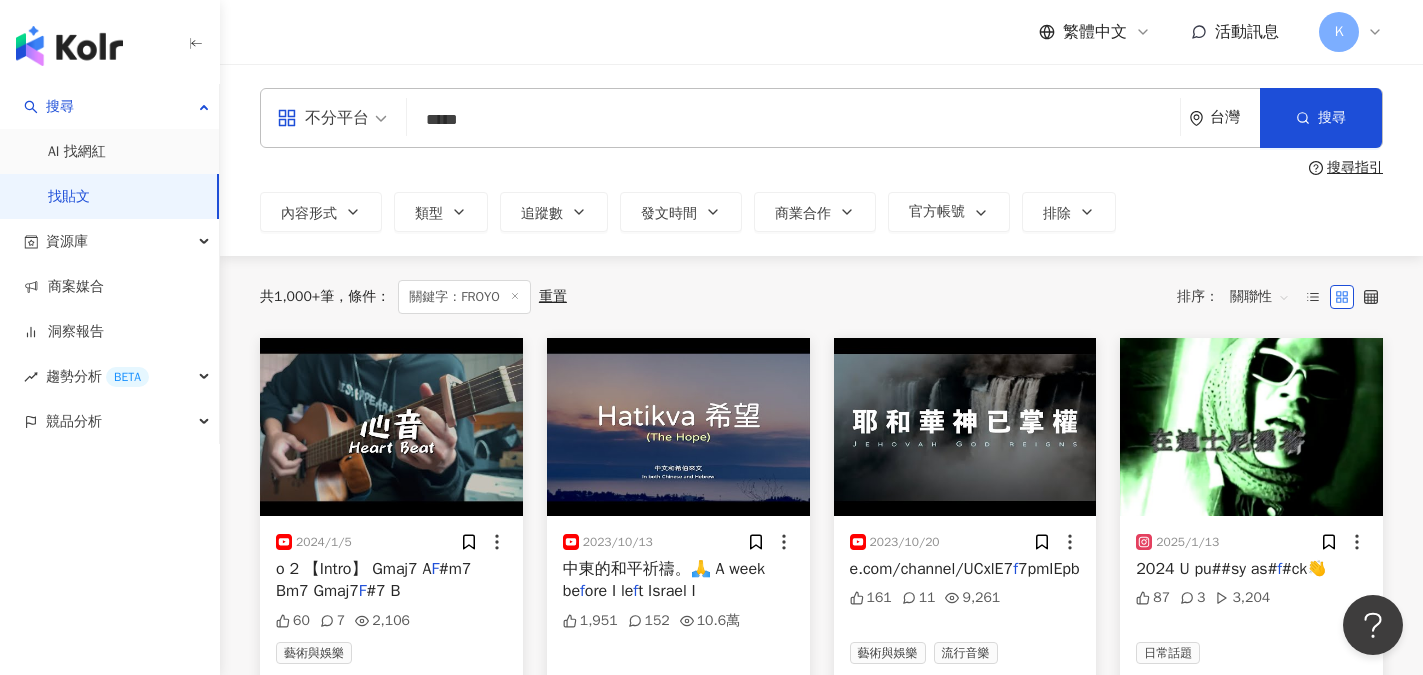 scroll, scrollTop: 0, scrollLeft: 0, axis: both 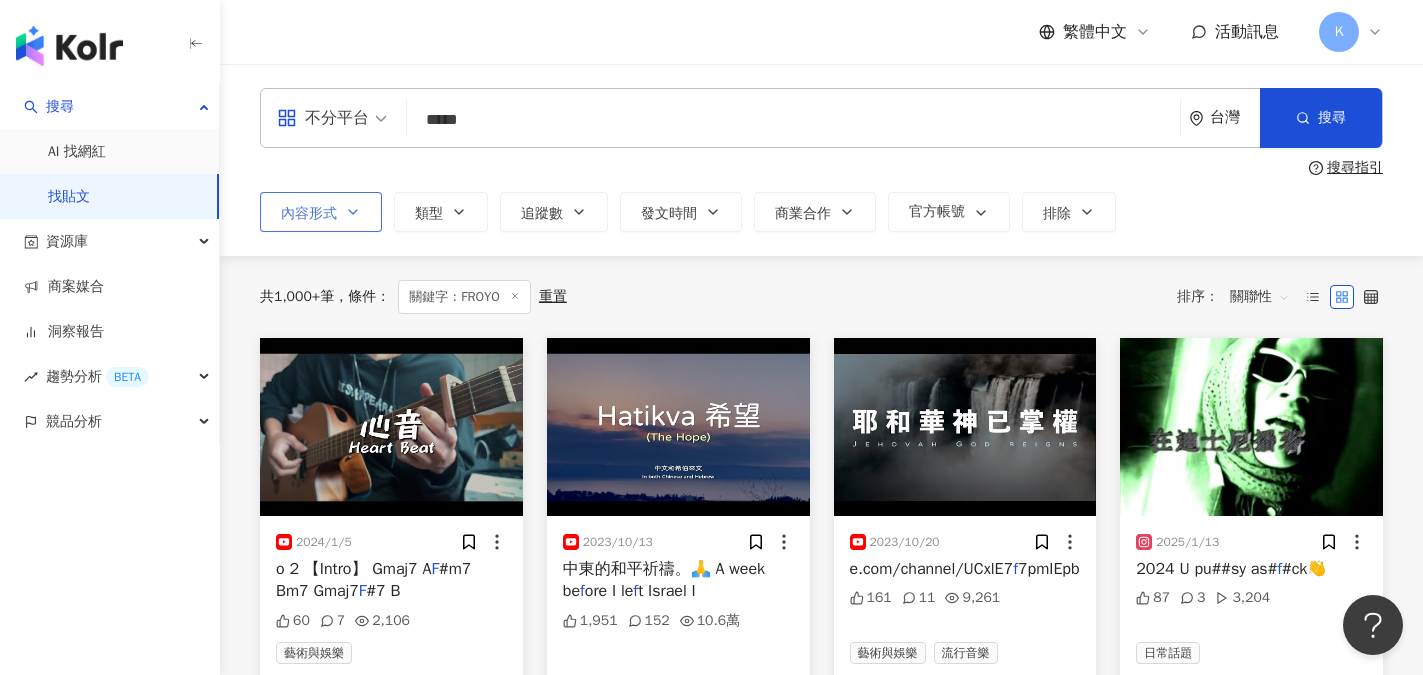 type on "*****" 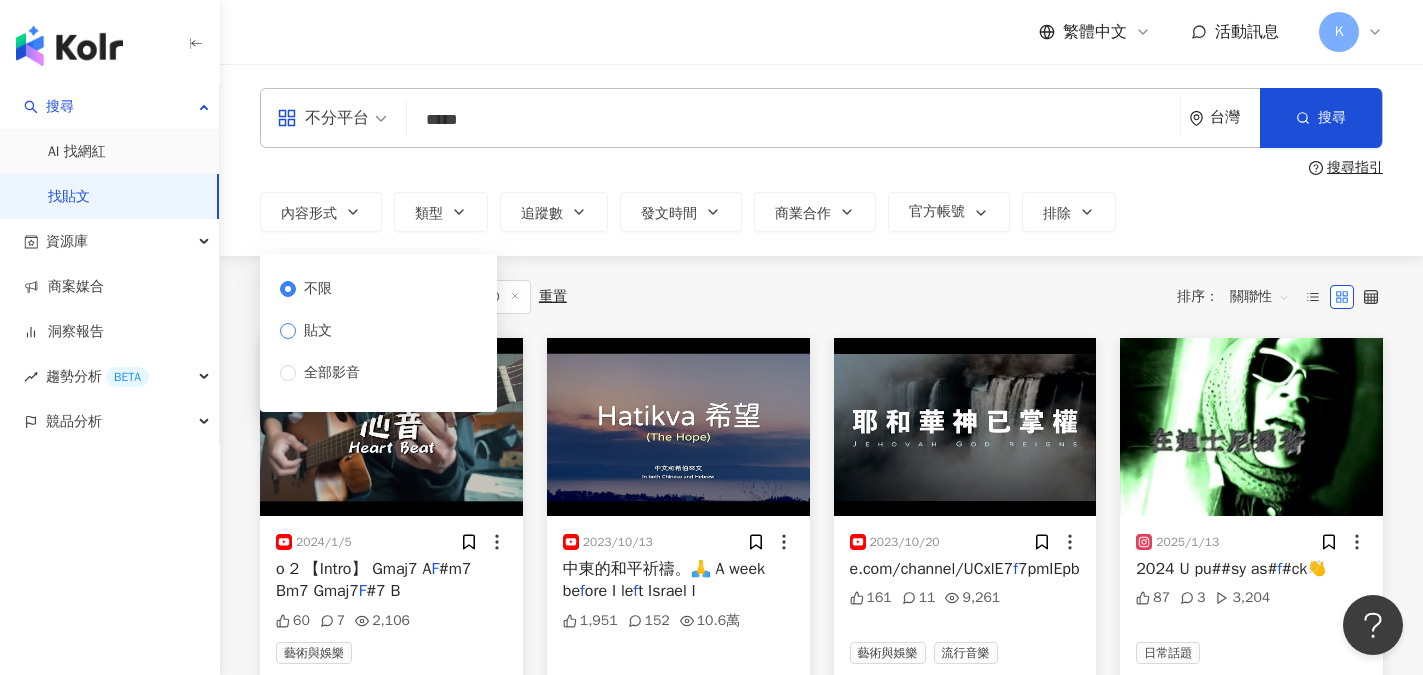 click on "貼文" at bounding box center (318, 331) 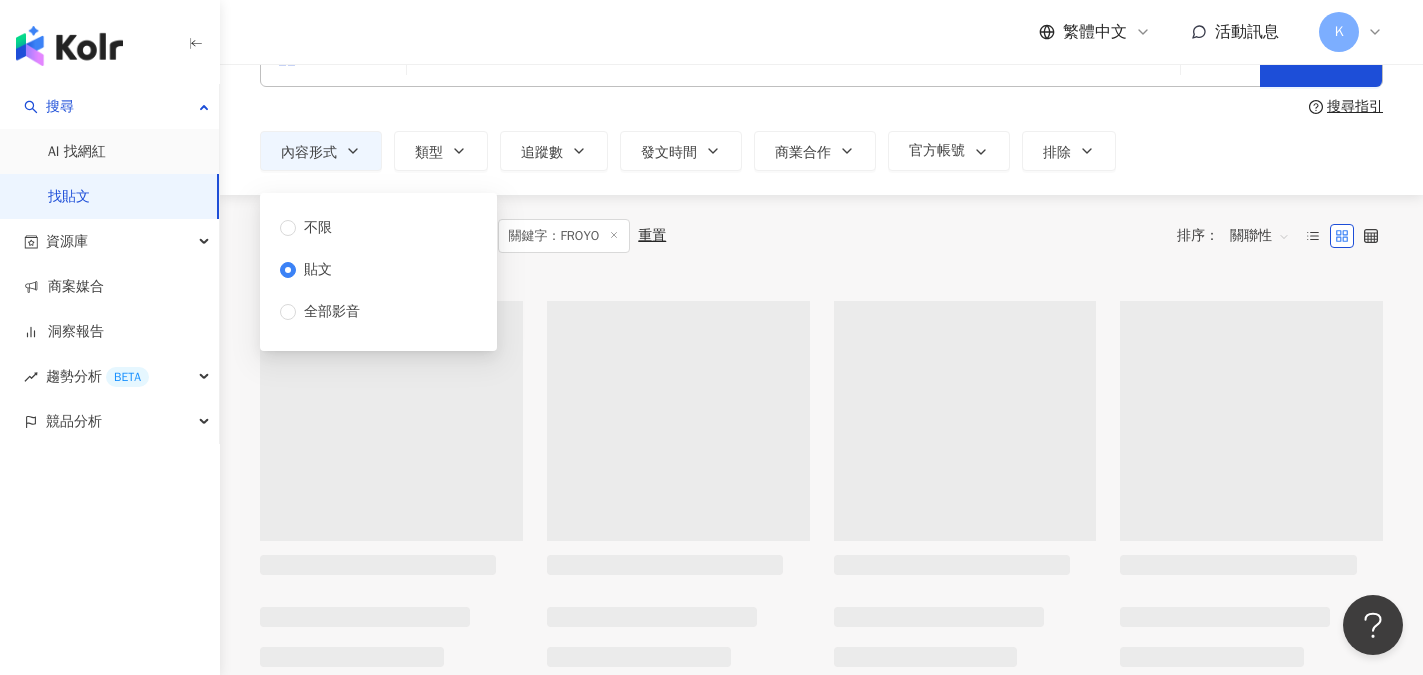 scroll, scrollTop: 0, scrollLeft: 0, axis: both 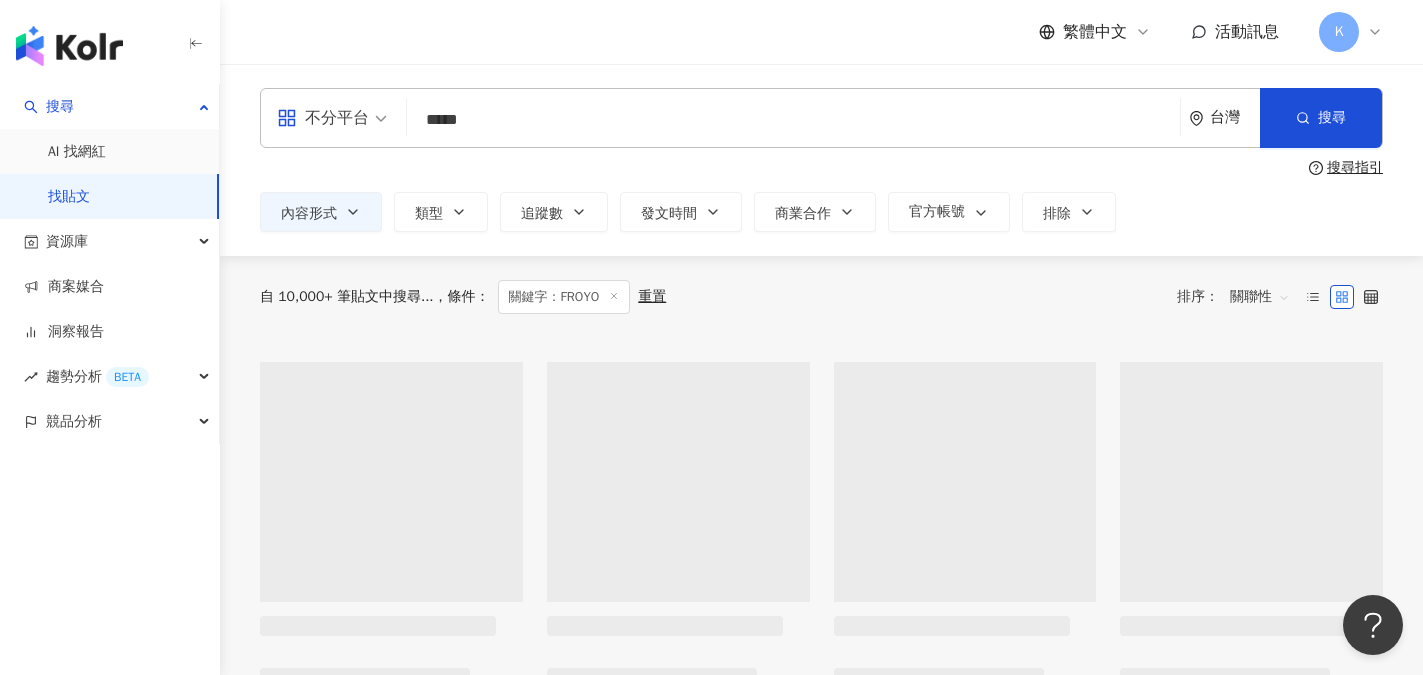 click on "*****" at bounding box center (793, 119) 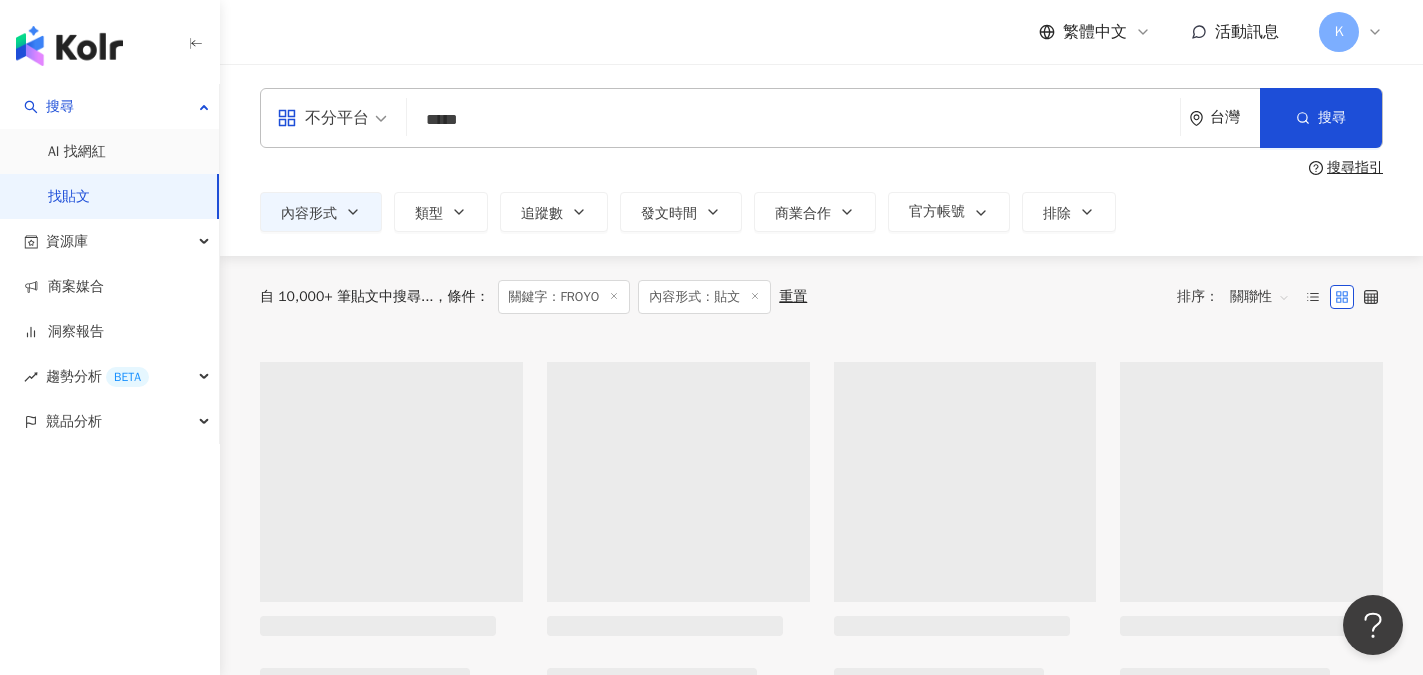 drag, startPoint x: 520, startPoint y: 121, endPoint x: 415, endPoint y: 115, distance: 105.17129 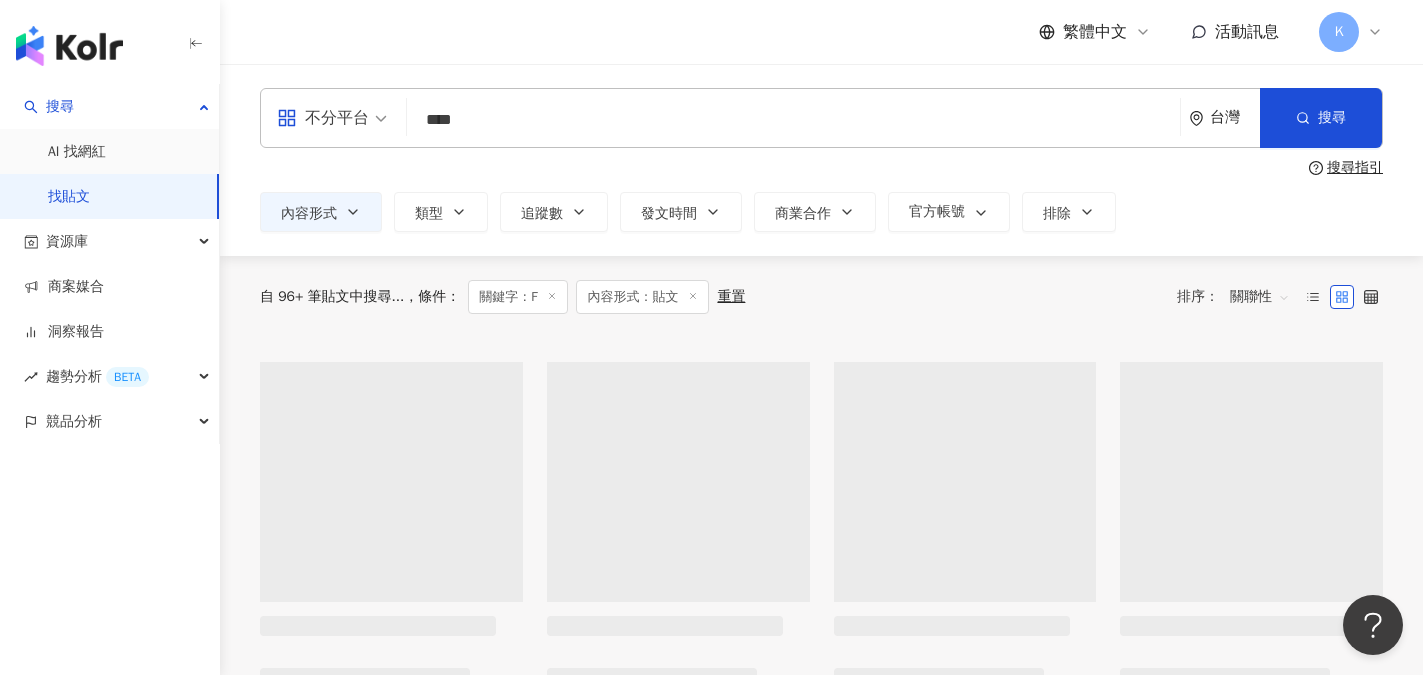 type on "*****" 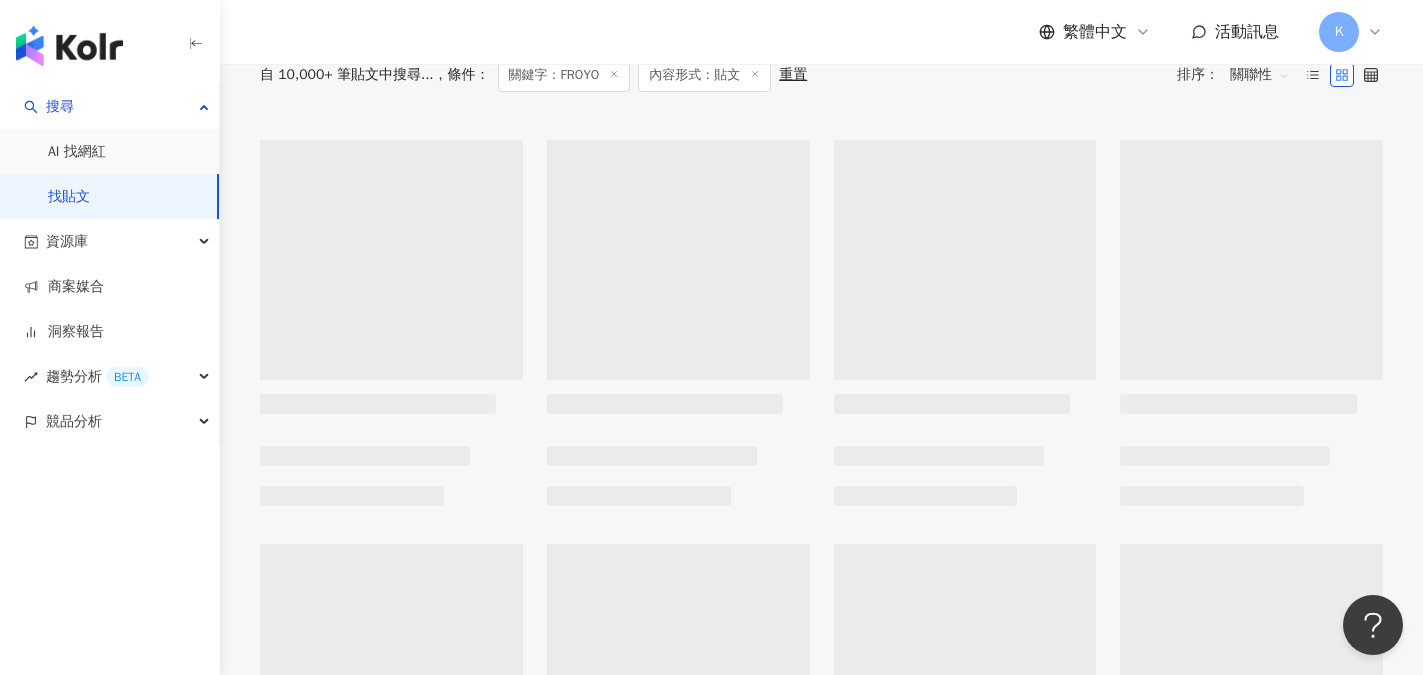 scroll, scrollTop: 0, scrollLeft: 0, axis: both 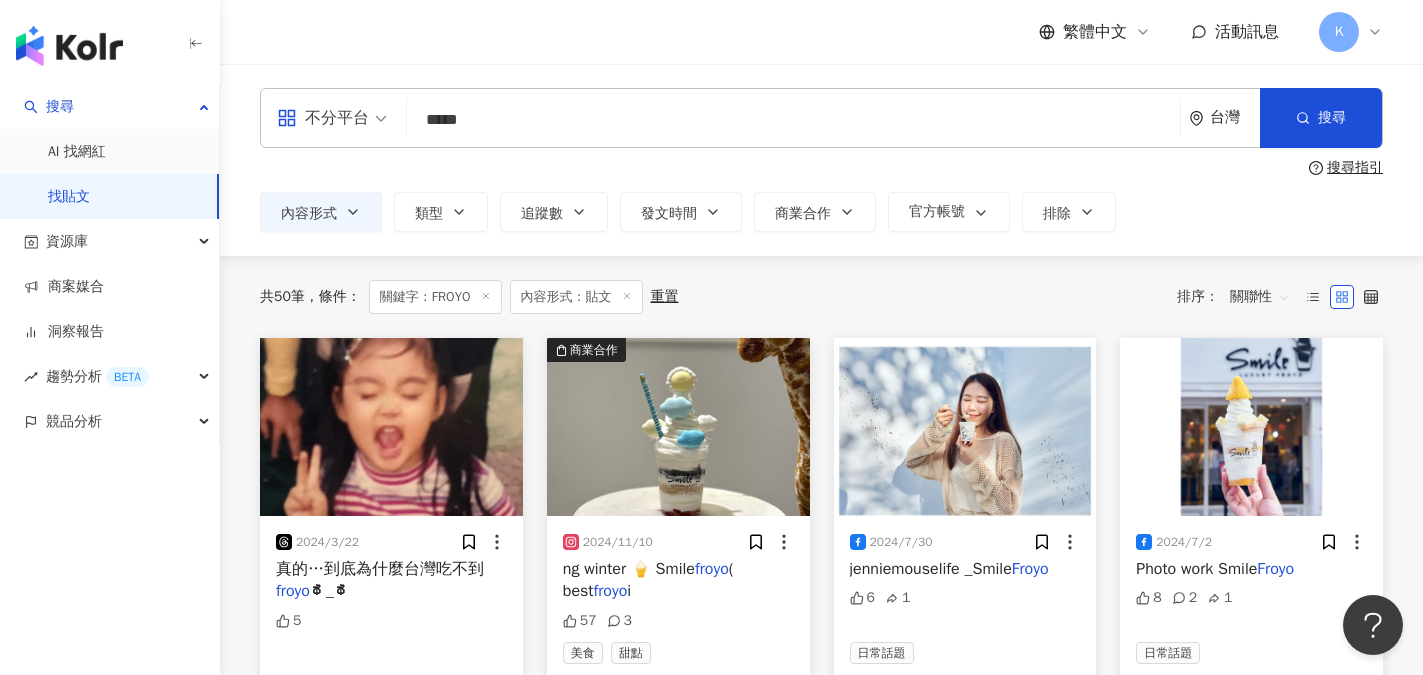click at bounding box center (678, 427) 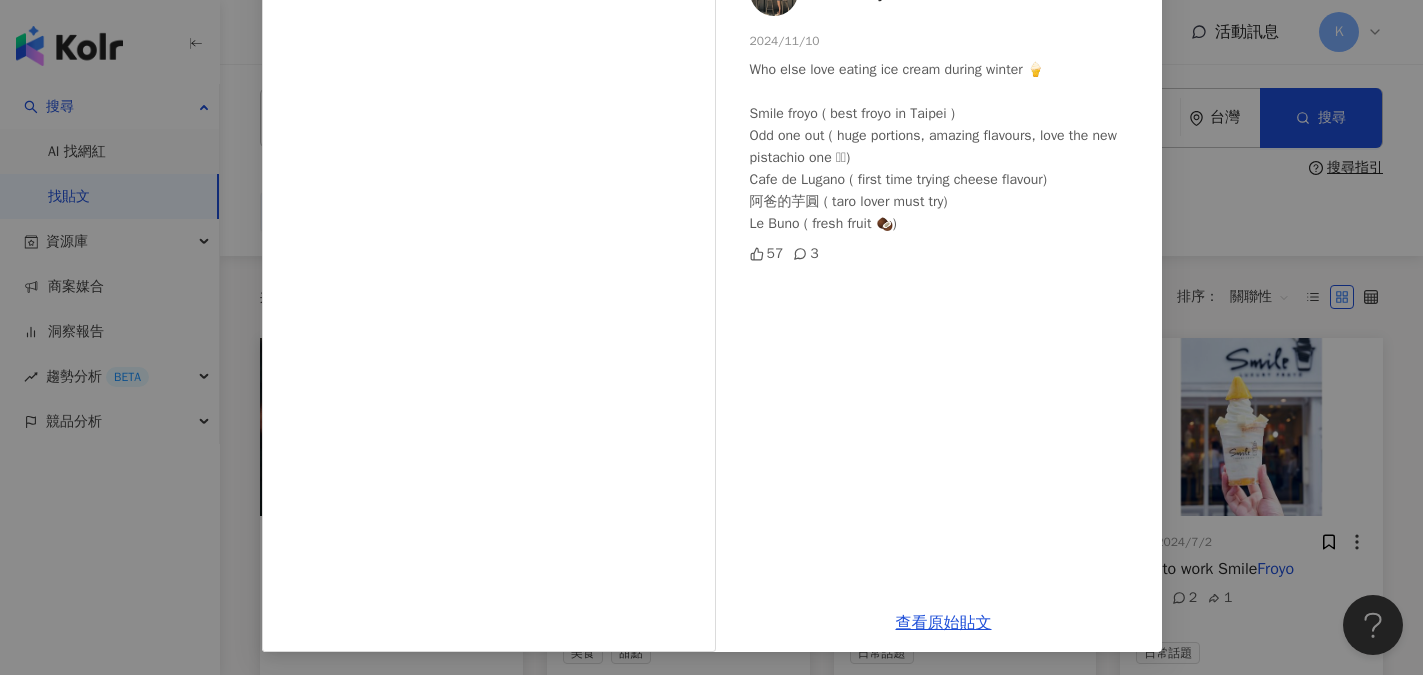 scroll, scrollTop: 149, scrollLeft: 0, axis: vertical 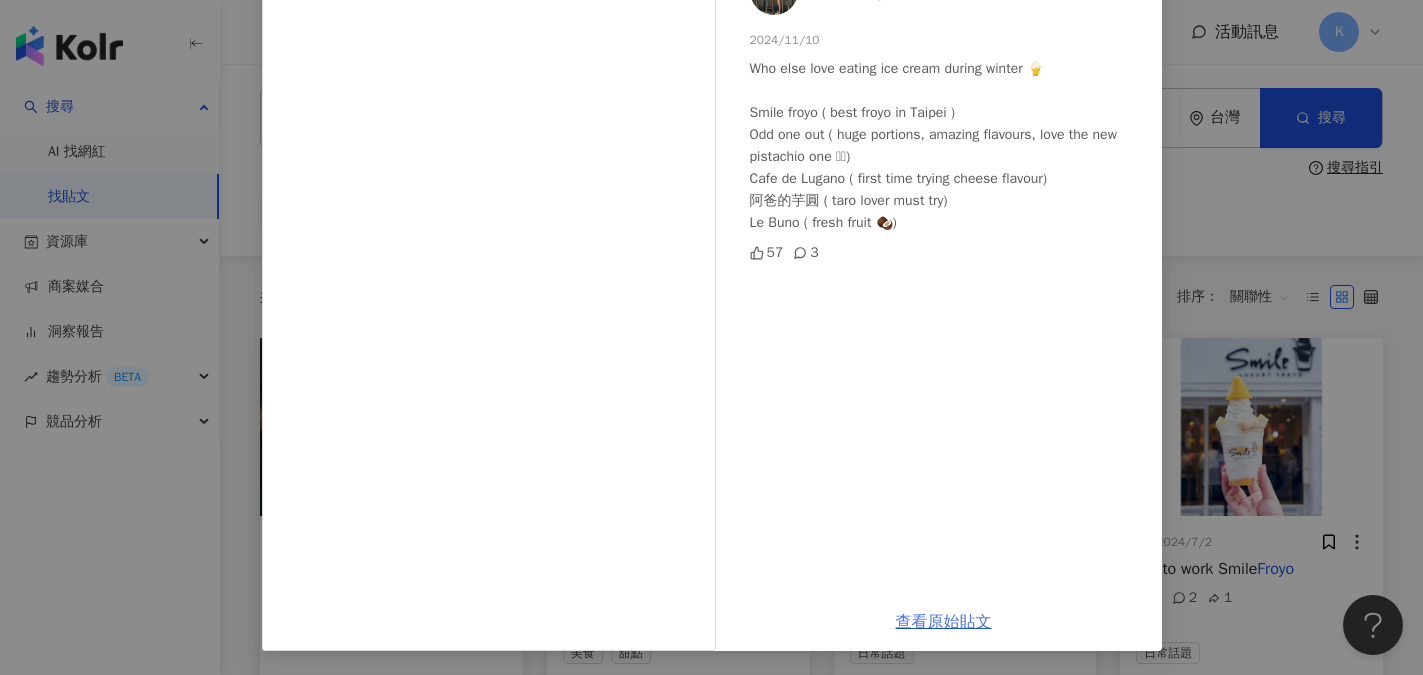 click on "查看原始貼文" at bounding box center (944, 622) 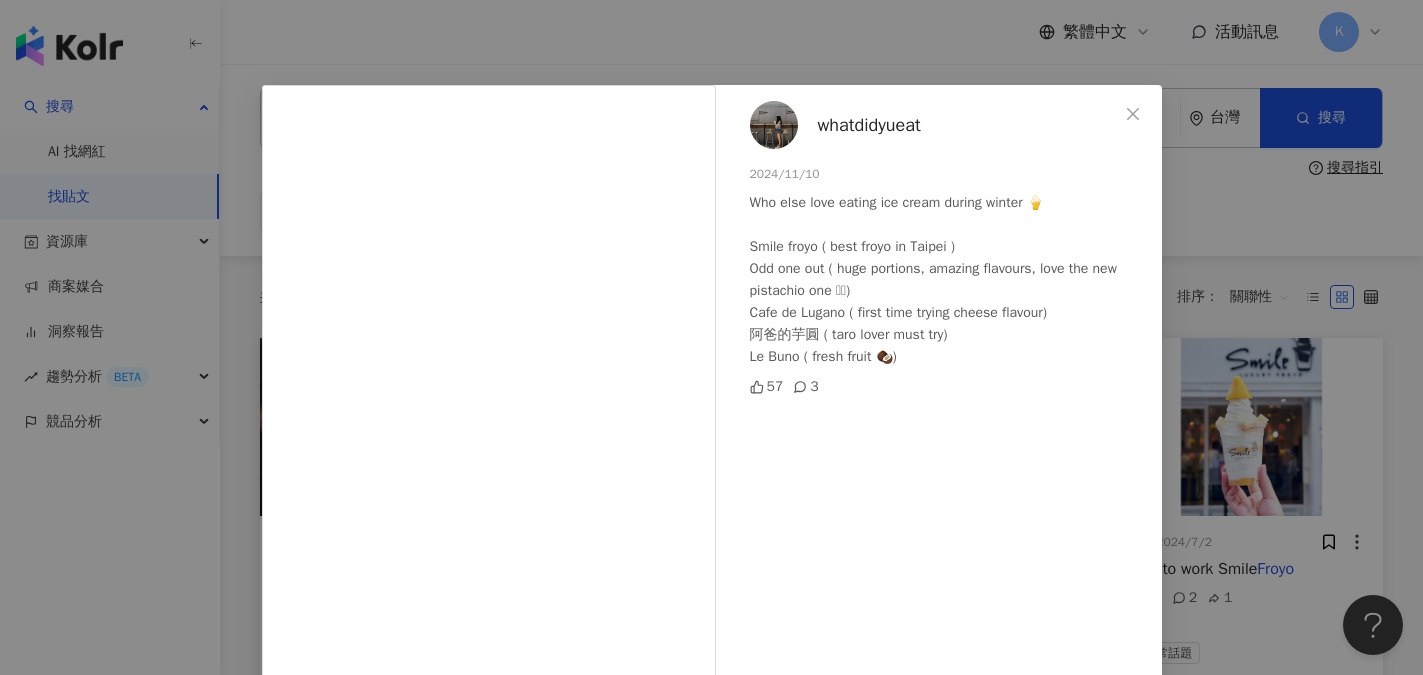 scroll, scrollTop: 0, scrollLeft: 0, axis: both 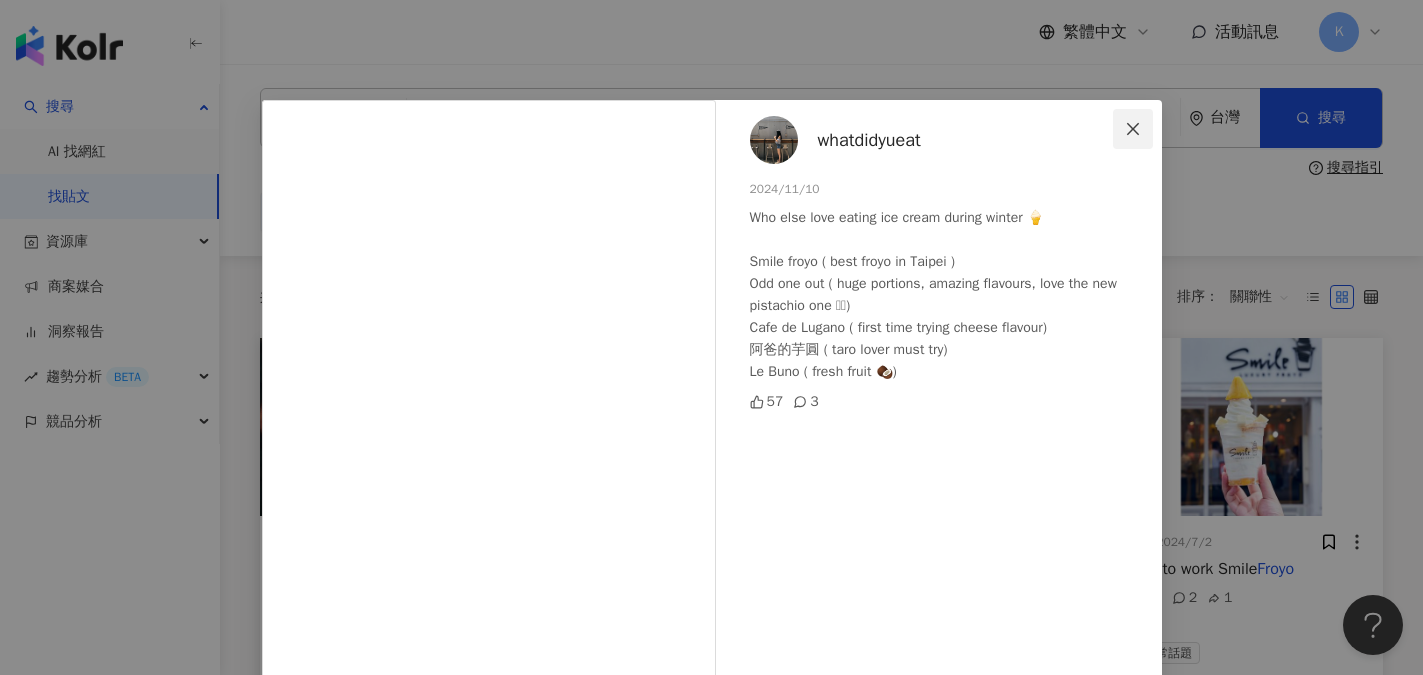 click 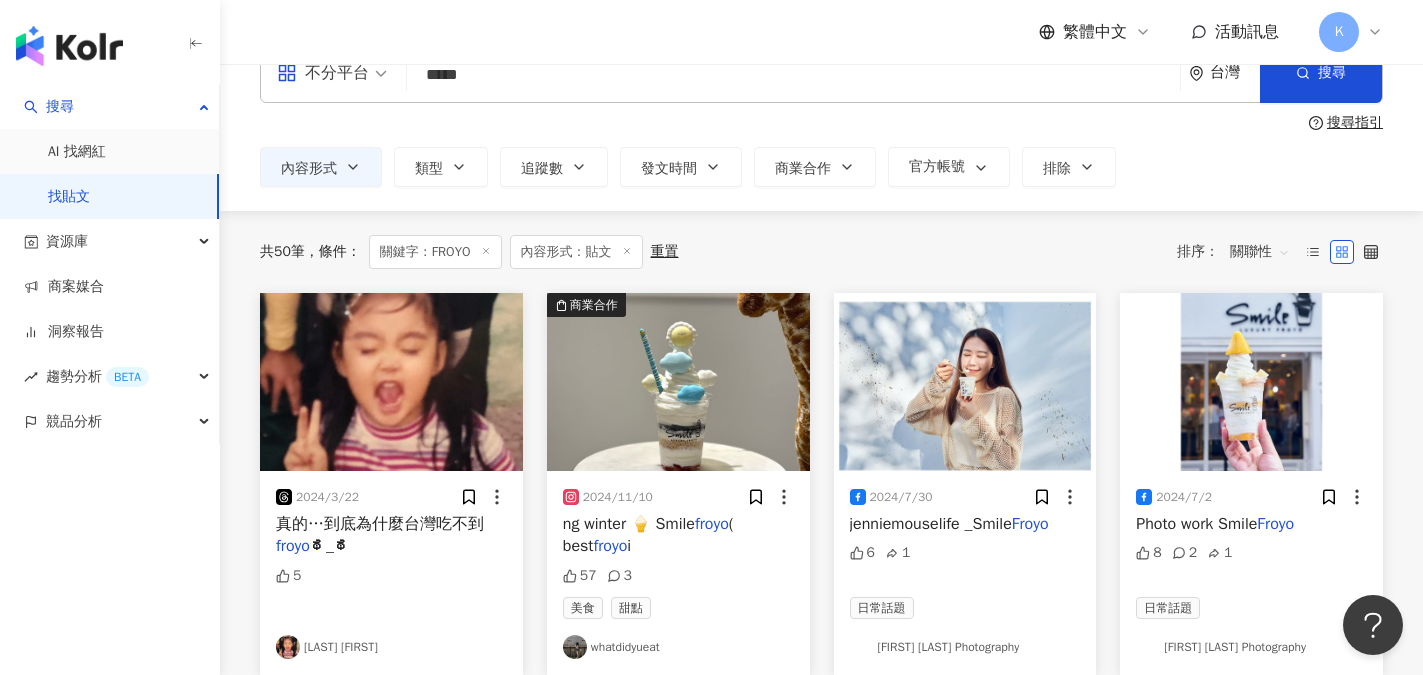 scroll, scrollTop: 100, scrollLeft: 0, axis: vertical 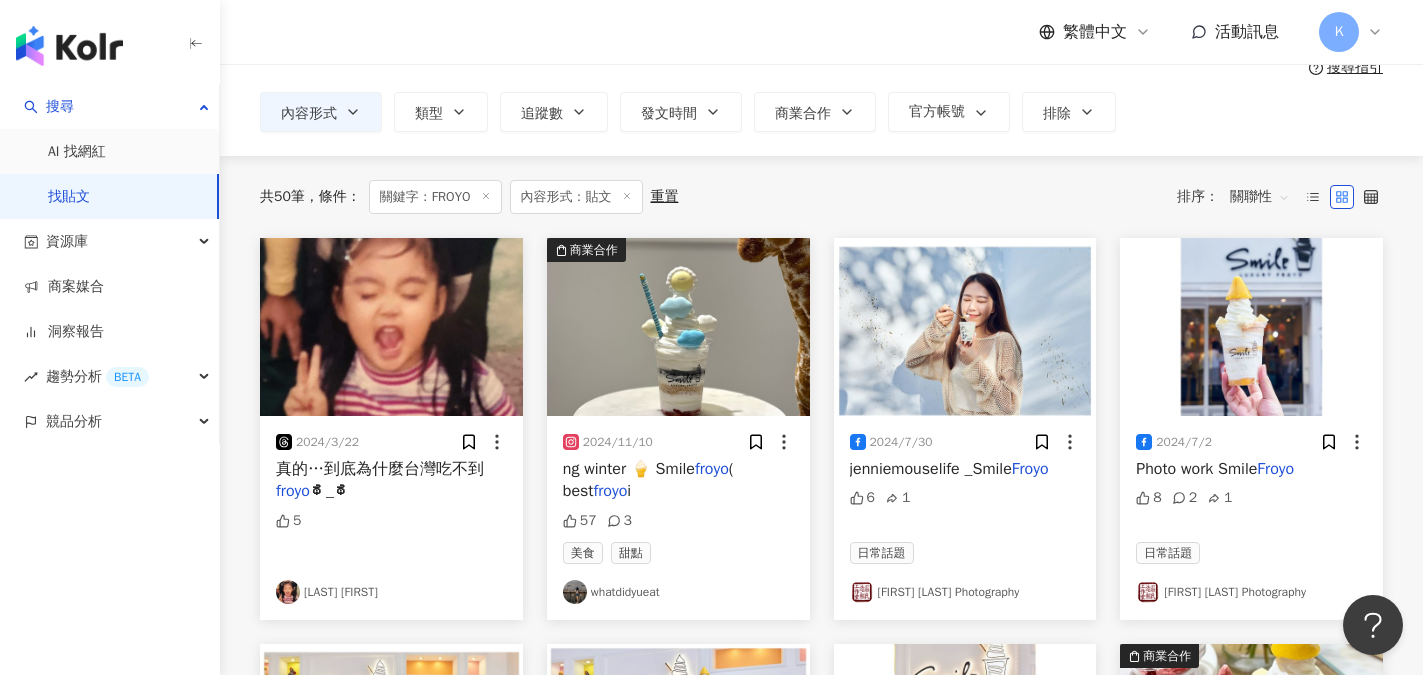 click on "whatdidyueat" at bounding box center [678, 592] 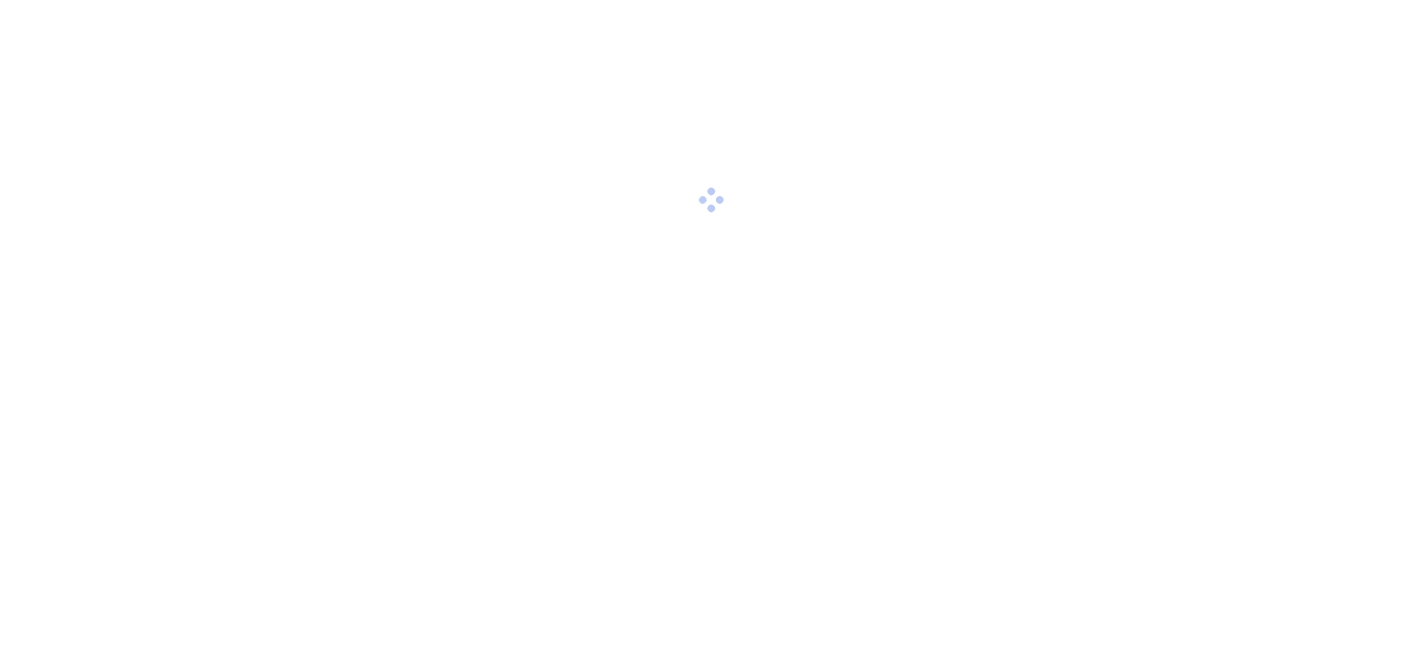 scroll, scrollTop: 0, scrollLeft: 0, axis: both 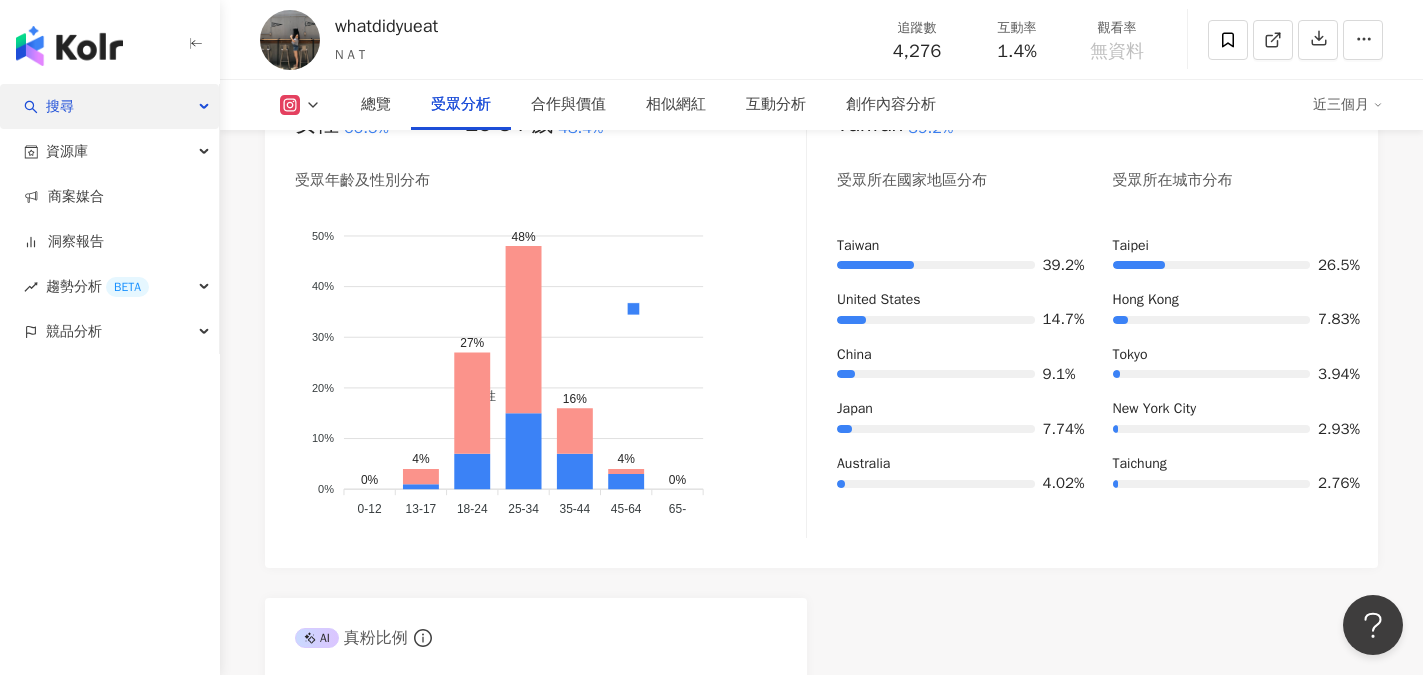 click on "搜尋" at bounding box center (60, 106) 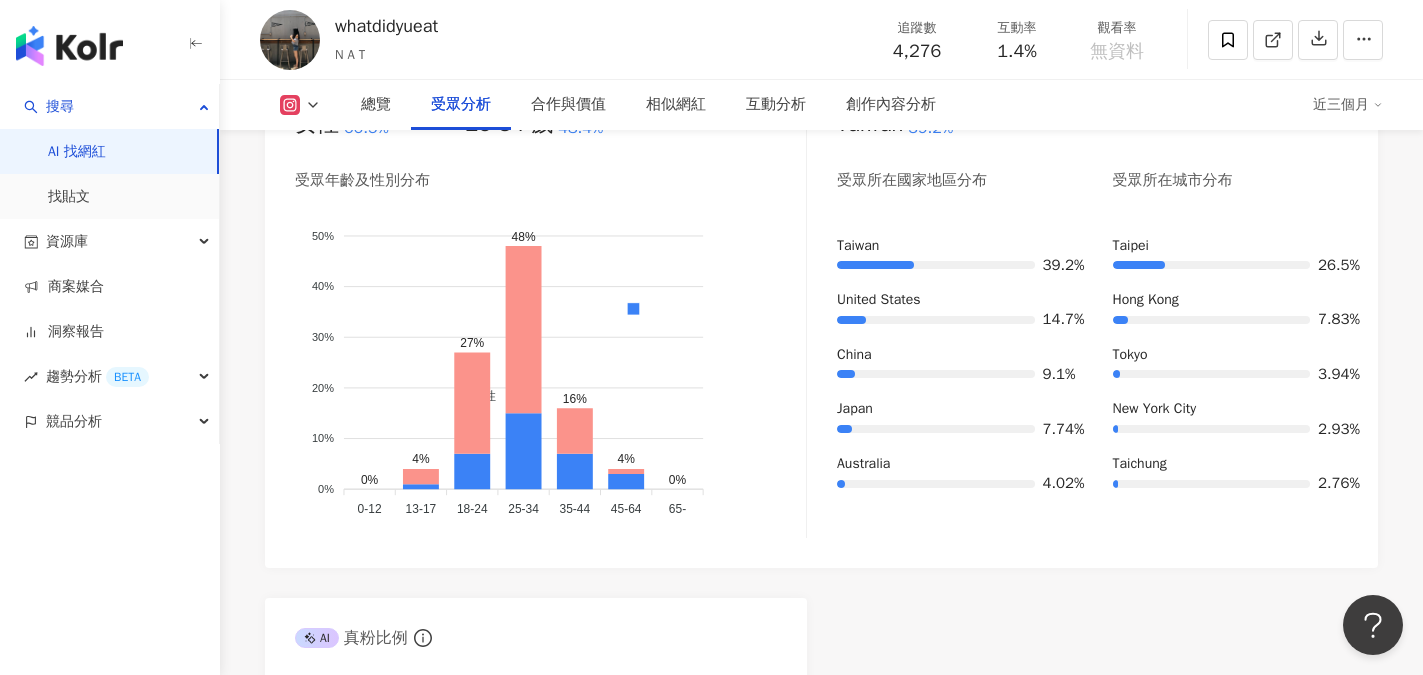 click on "AI 找網紅" at bounding box center [77, 152] 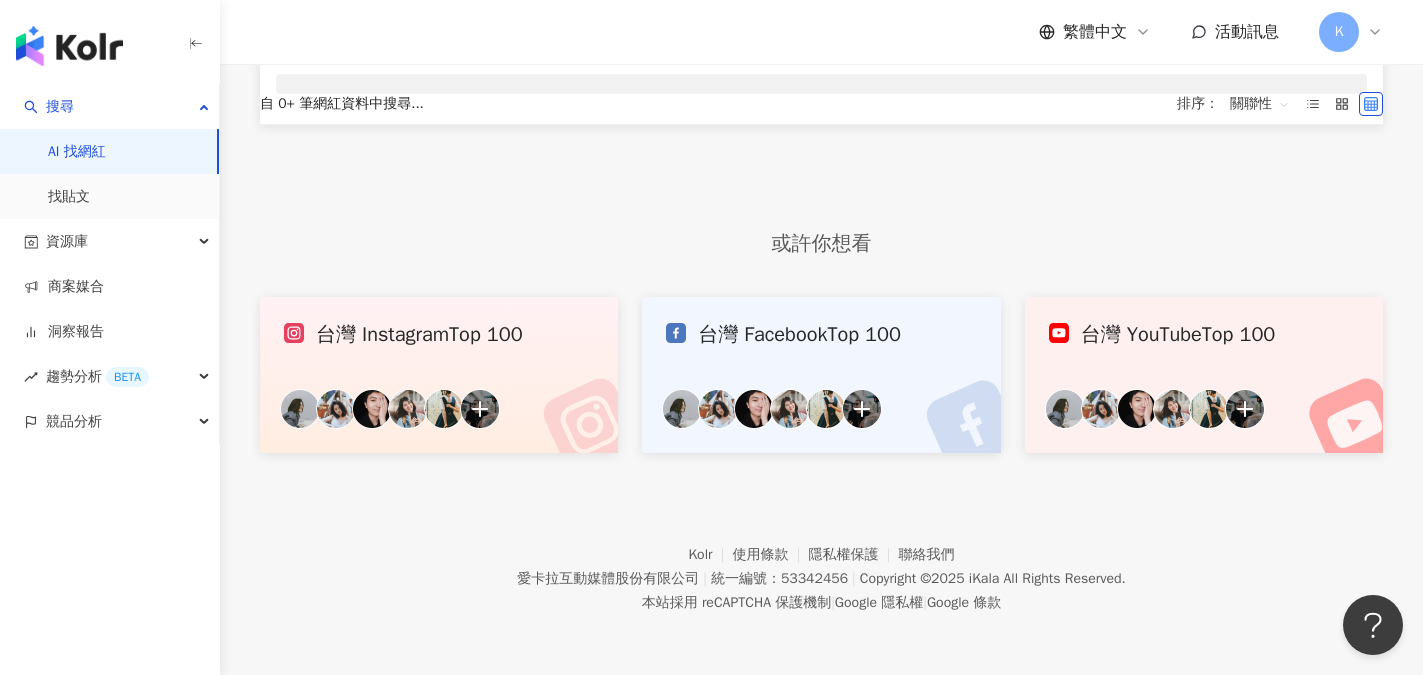 scroll, scrollTop: 0, scrollLeft: 0, axis: both 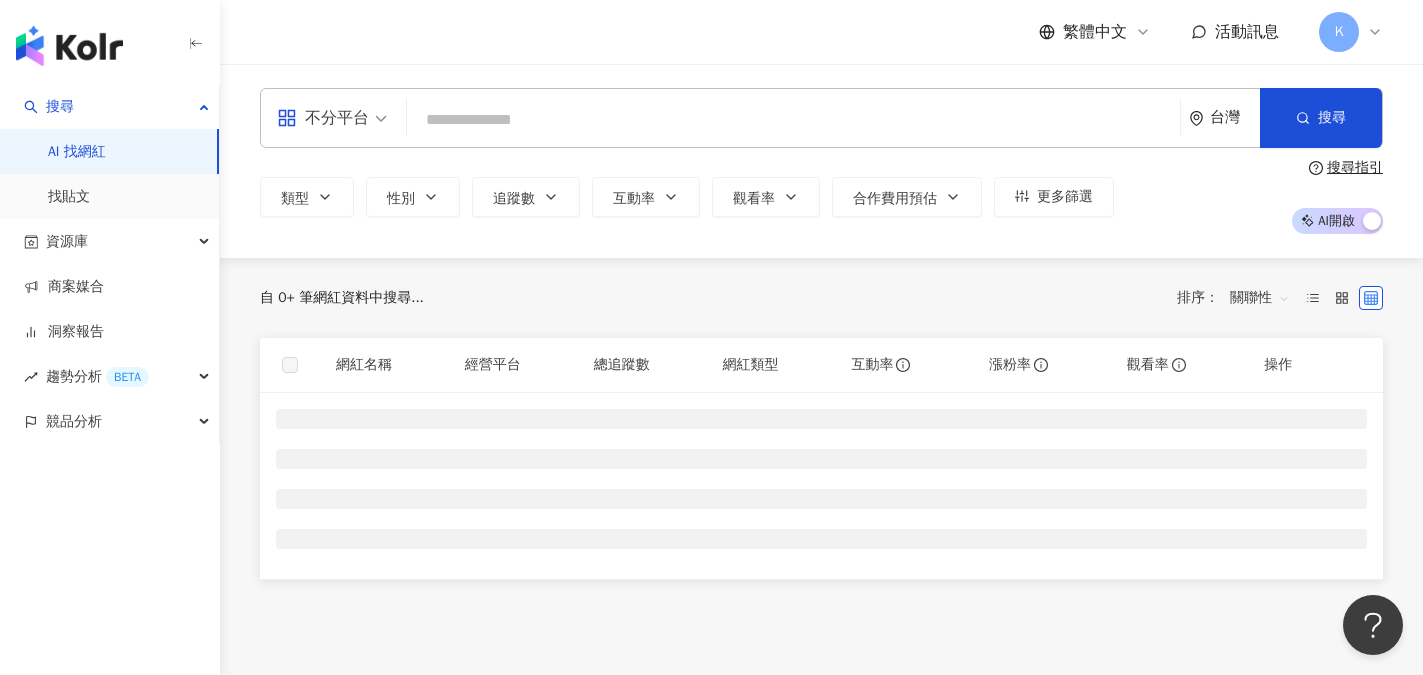 click at bounding box center (793, 120) 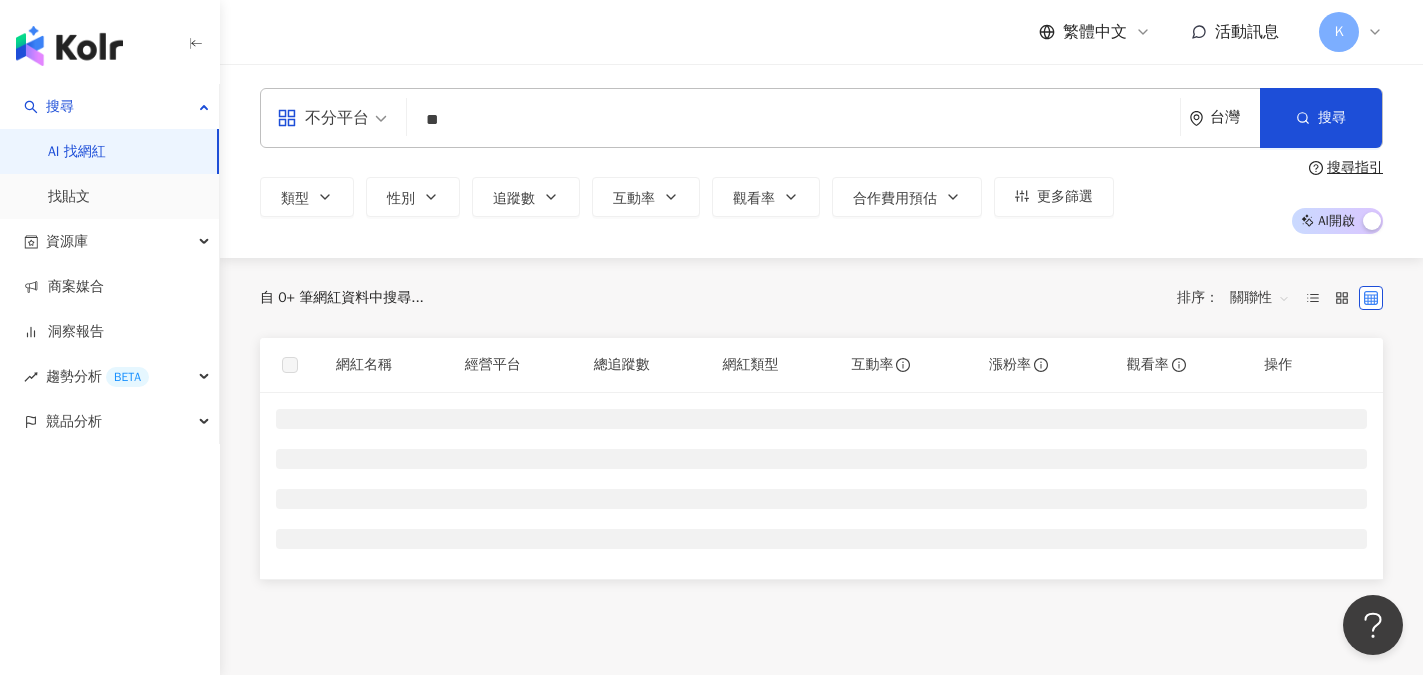 type on "*" 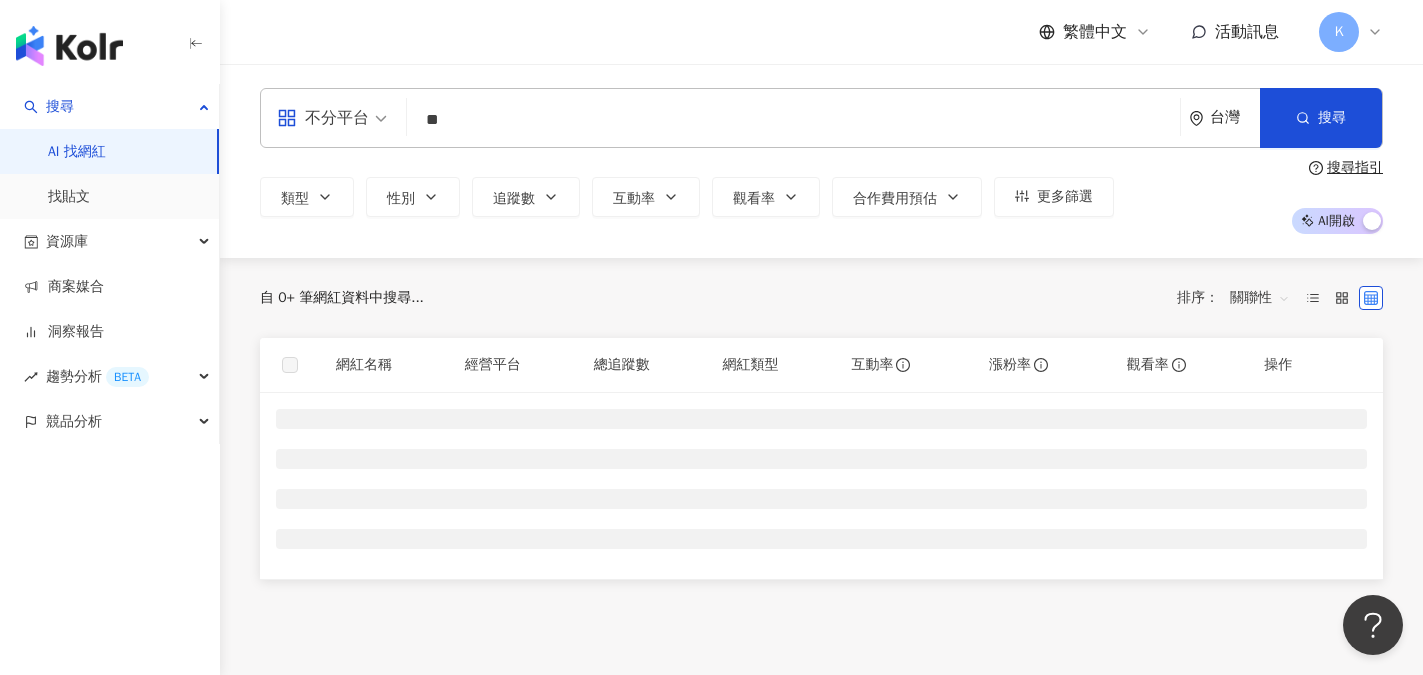 type on "*" 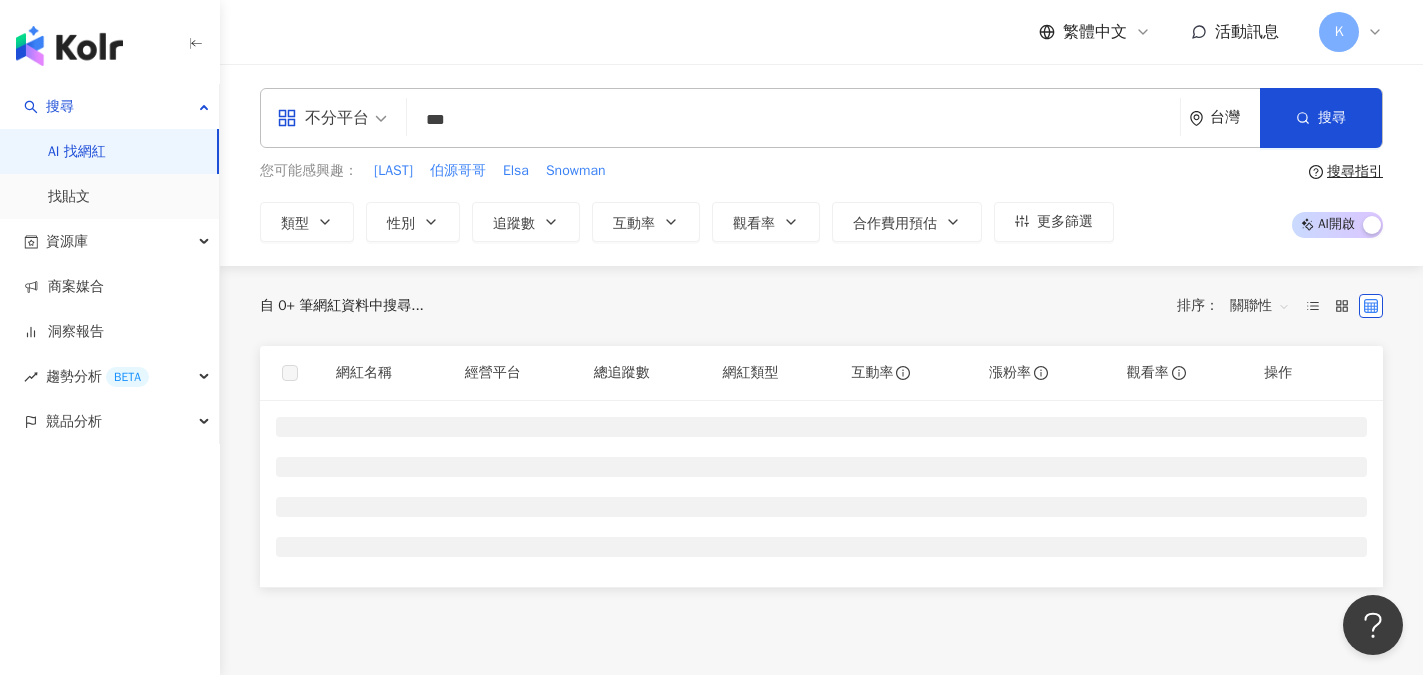 type on "***" 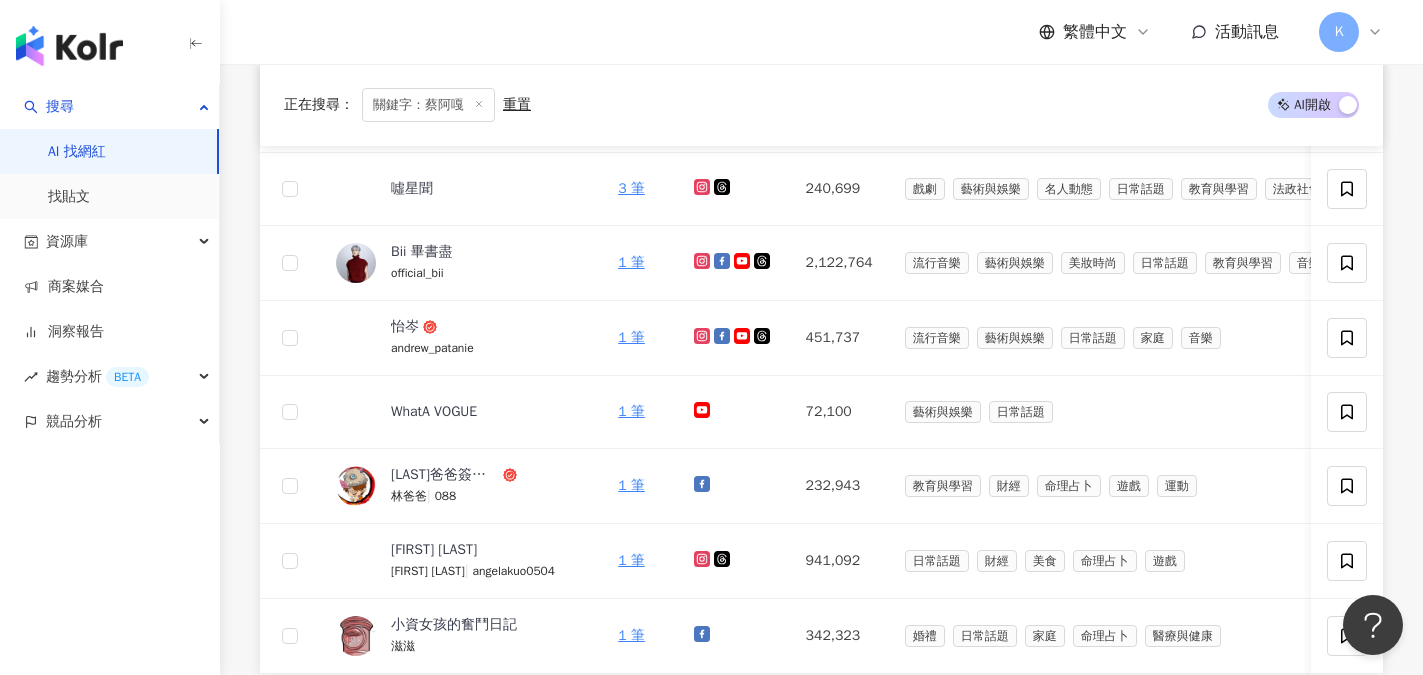 scroll, scrollTop: 1673, scrollLeft: 0, axis: vertical 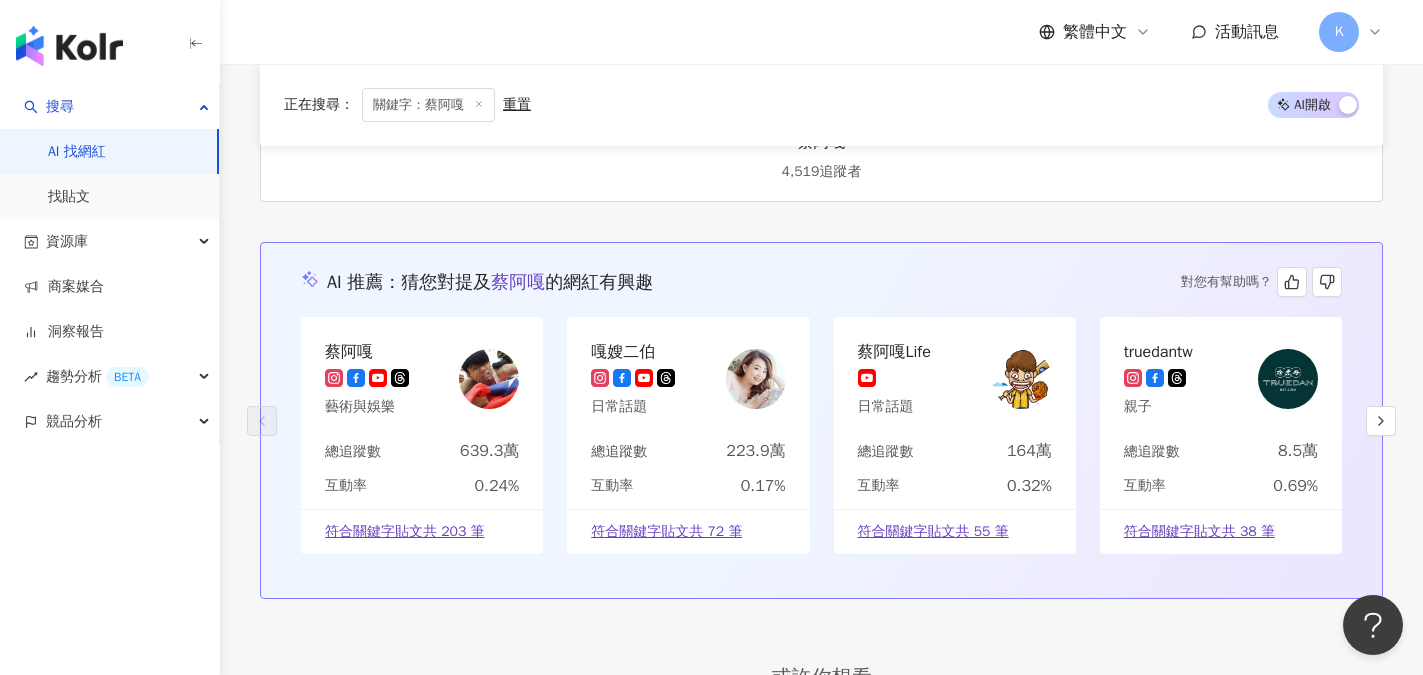 click at bounding box center (489, 379) 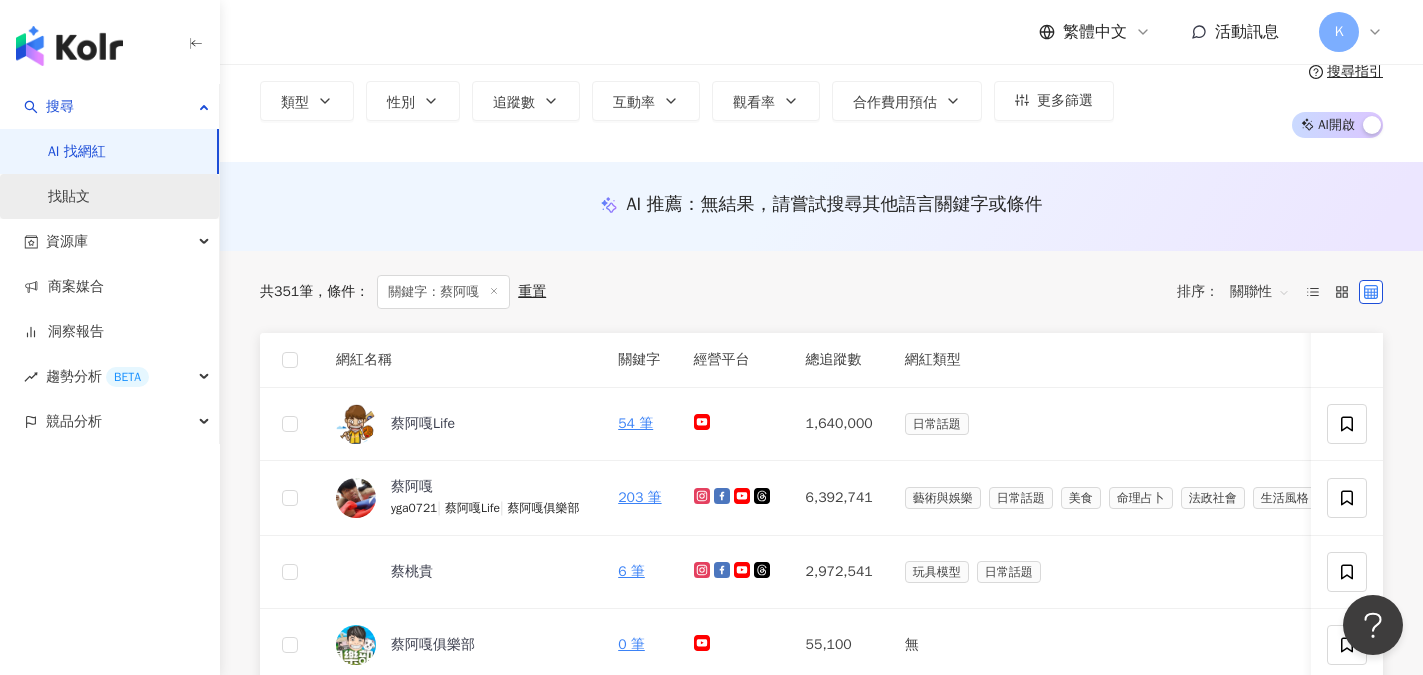 scroll, scrollTop: 73, scrollLeft: 0, axis: vertical 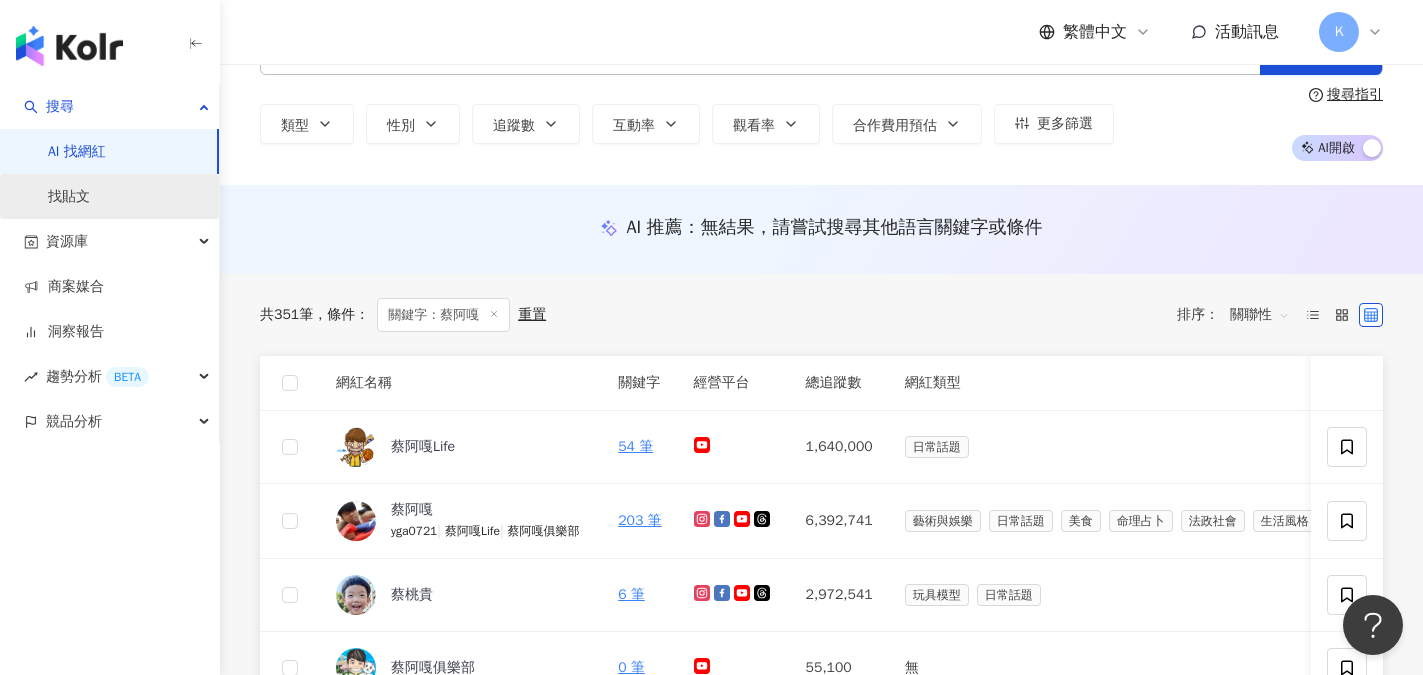 click on "找貼文" at bounding box center [69, 197] 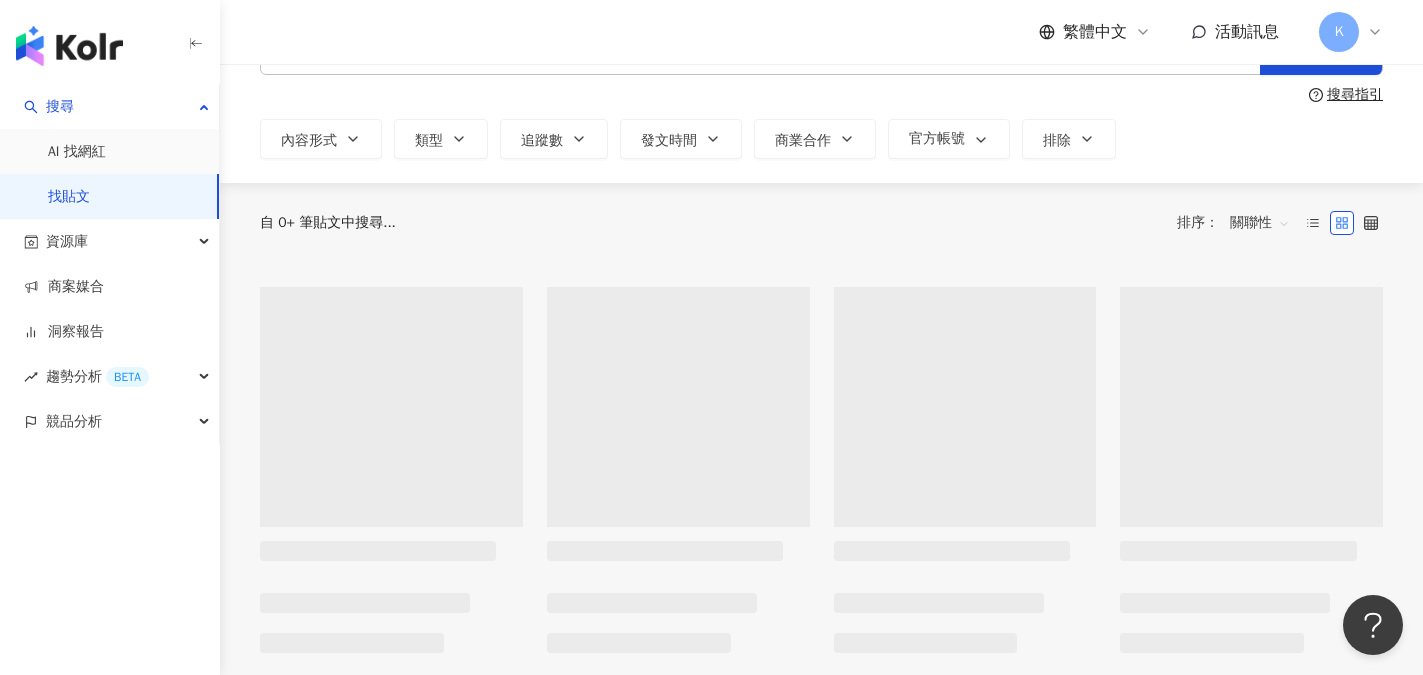 scroll, scrollTop: 0, scrollLeft: 0, axis: both 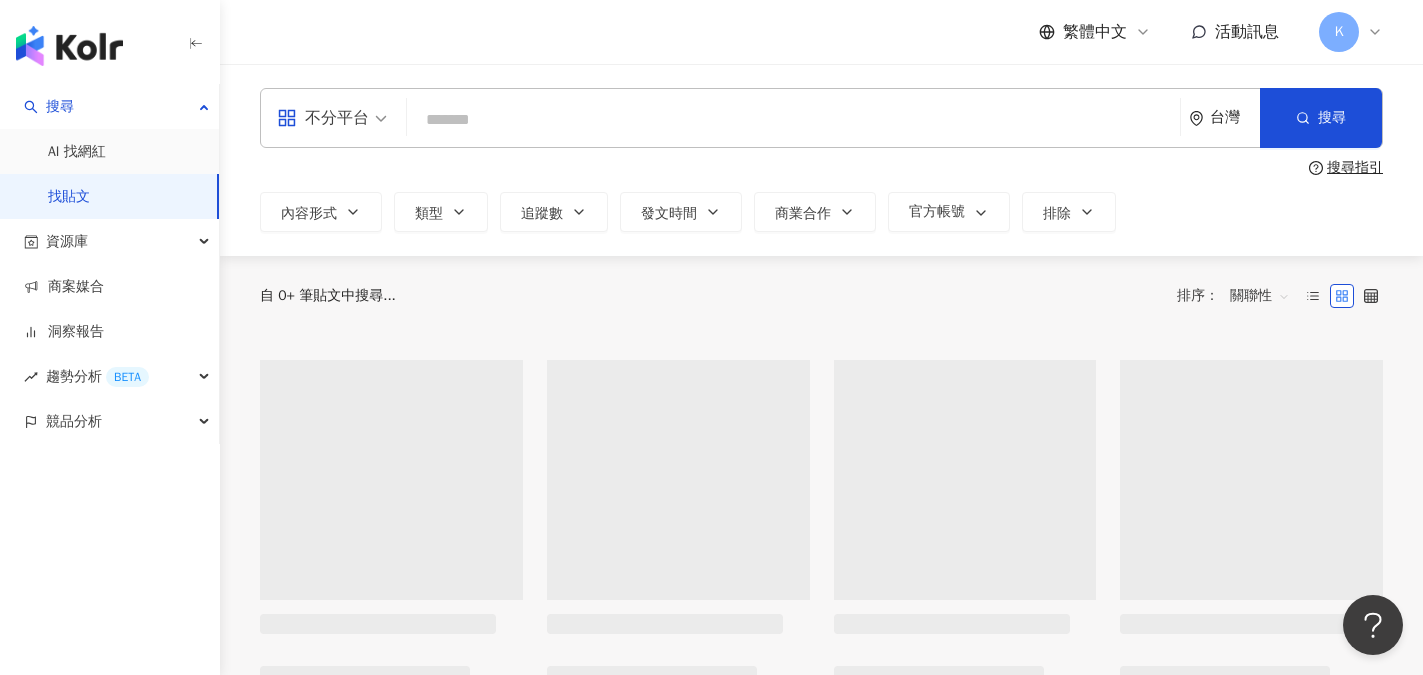 click at bounding box center (793, 119) 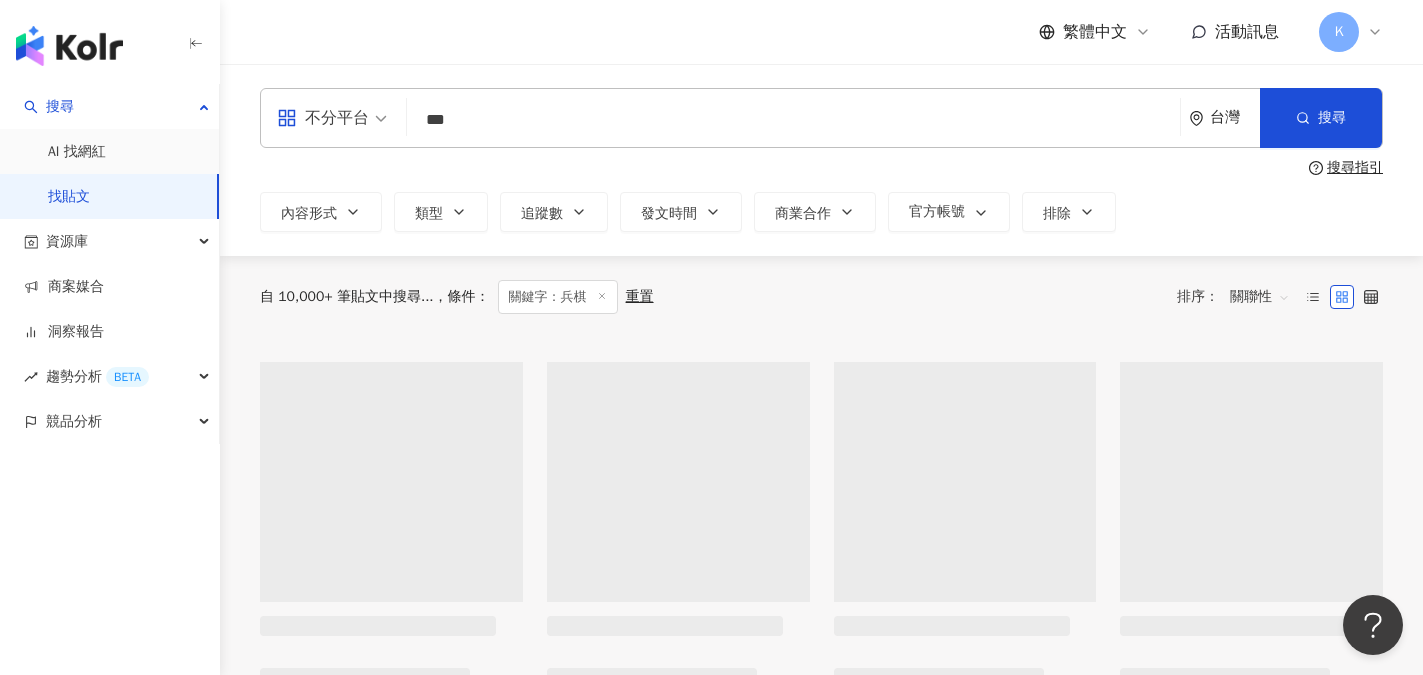 type on "***" 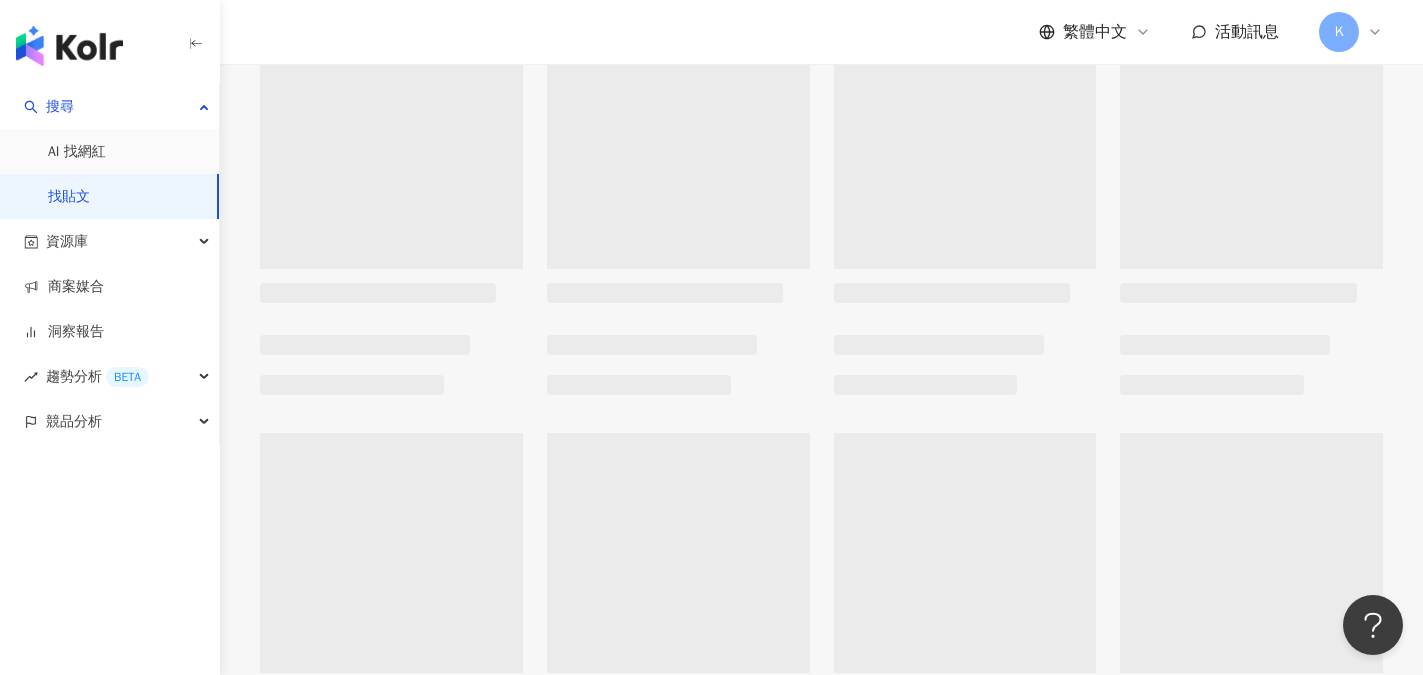 scroll, scrollTop: 0, scrollLeft: 0, axis: both 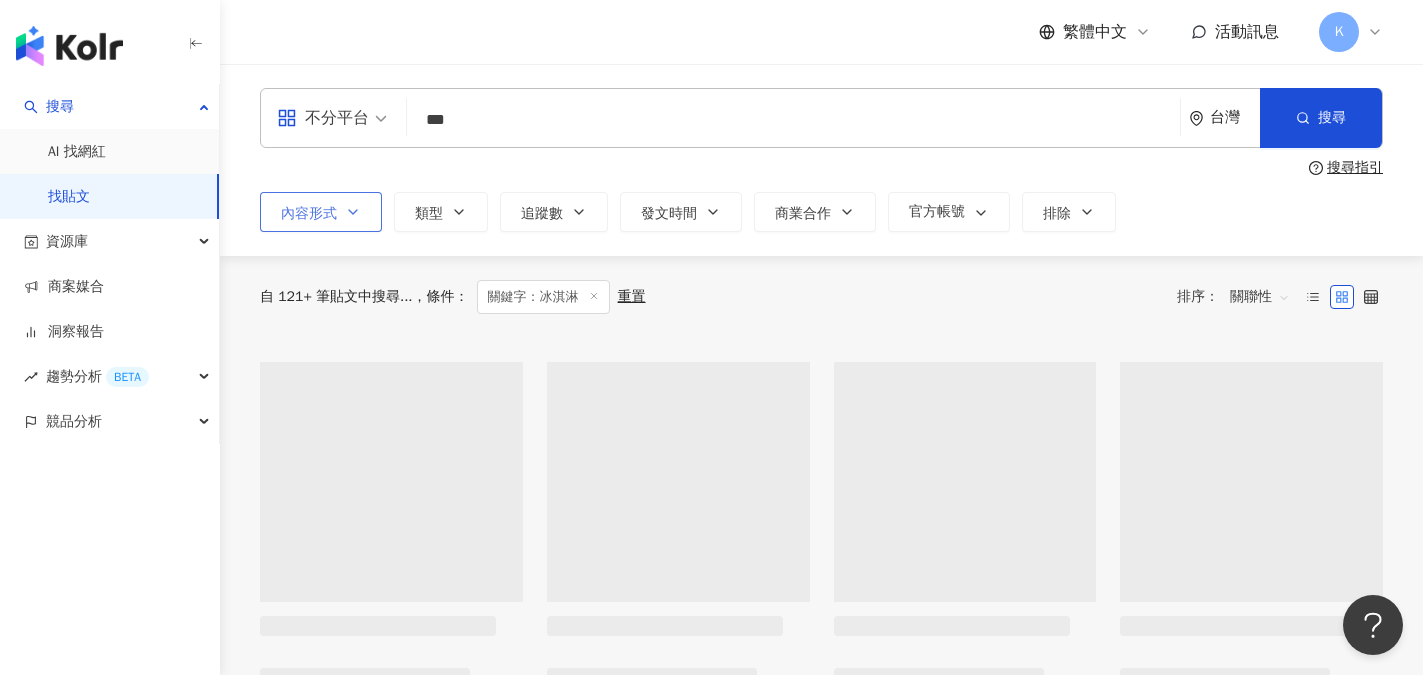 click 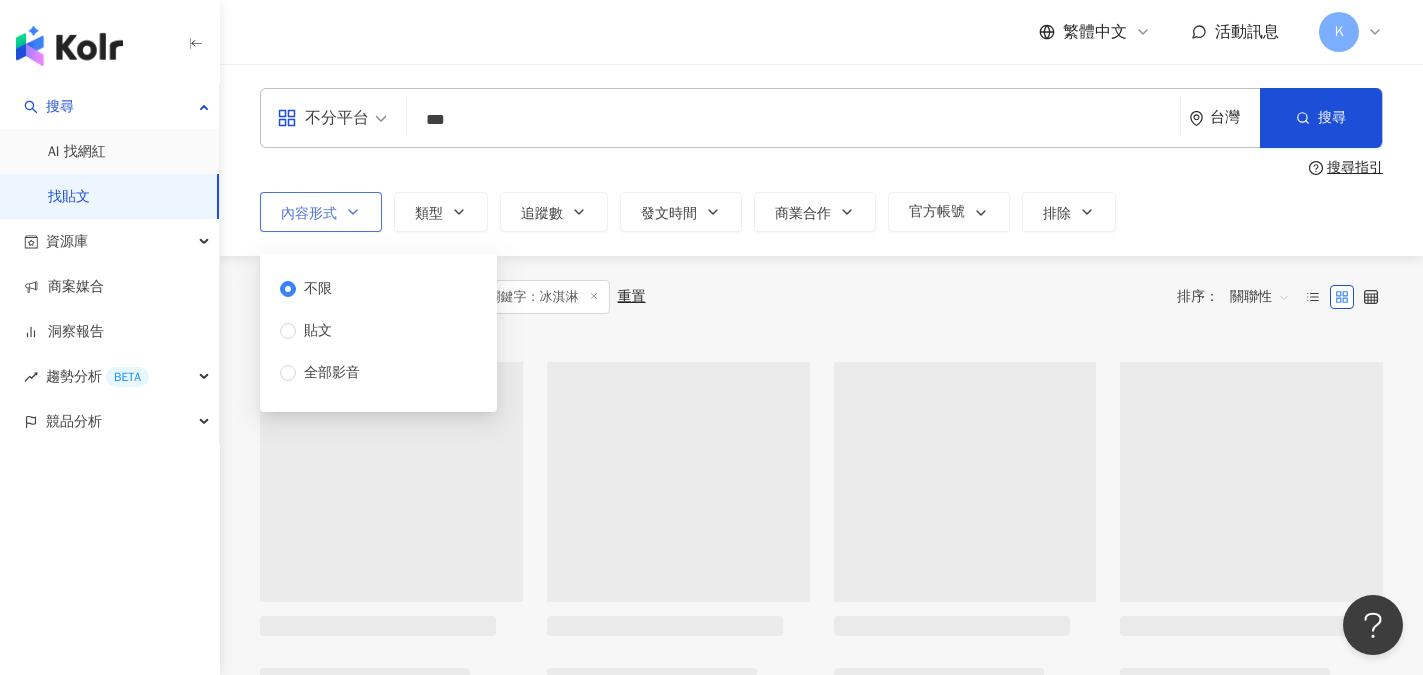 click 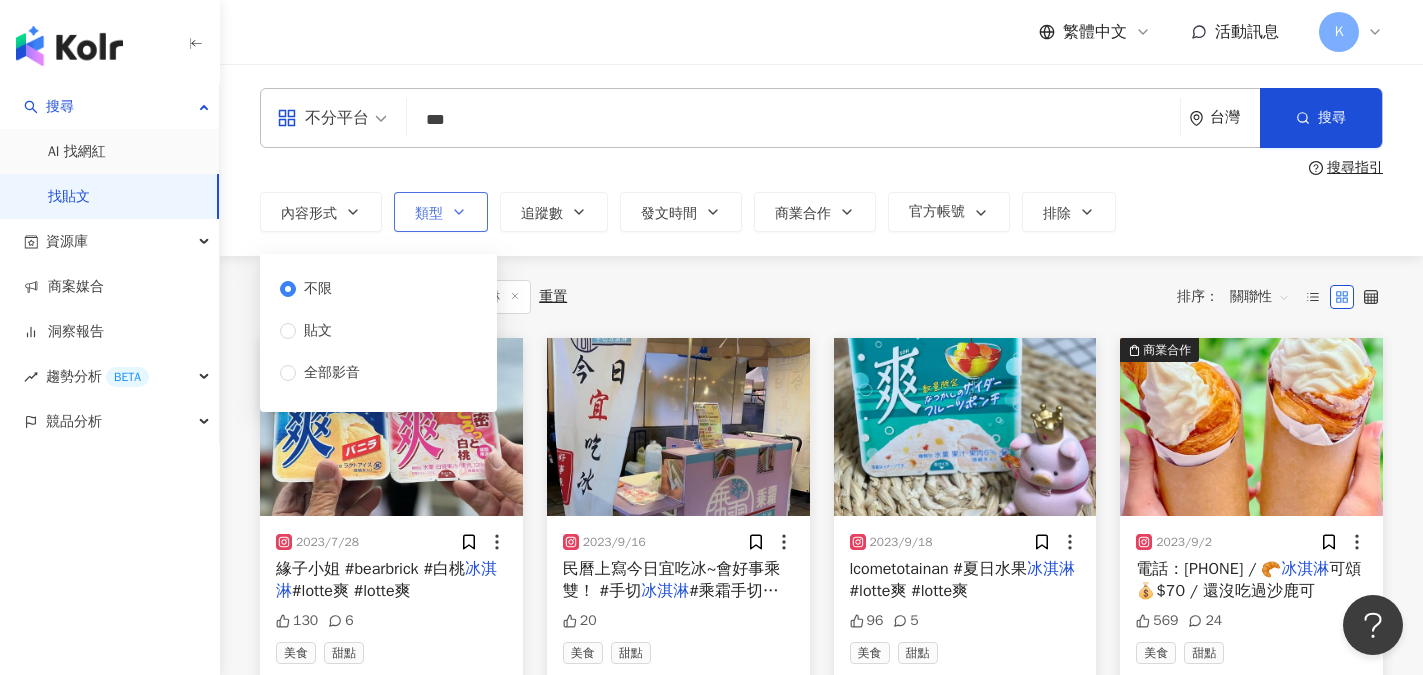 click on "類型" at bounding box center [441, 212] 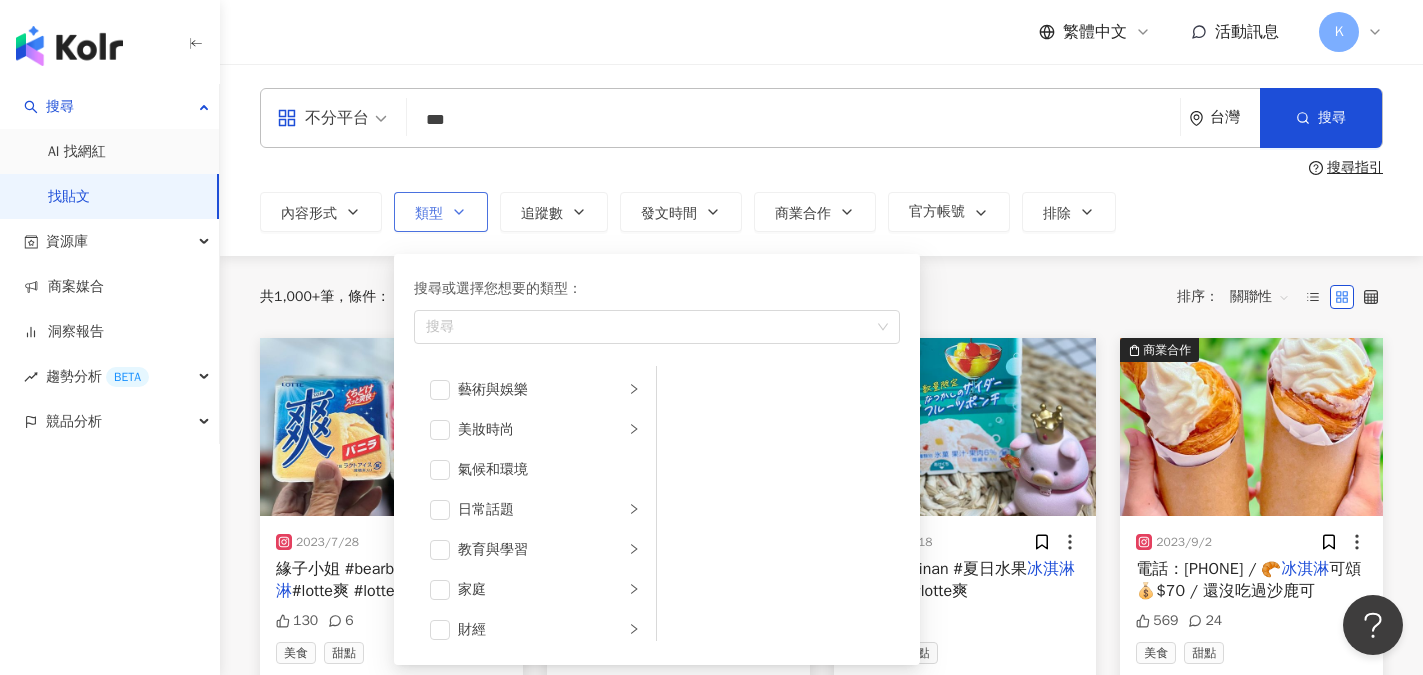 click on "類型 搜尋或選擇您想要的類型：   搜尋 藝術與娛樂 美妝時尚 氣候和環境 日常話題 教育與學習 家庭 財經 美食 命理占卜 遊戲 法政社會 生活風格 影視娛樂 醫療與健康 寵物 攝影 感情 宗教 促購導購 運動 科技 交通工具 旅遊 成人" at bounding box center [441, 212] 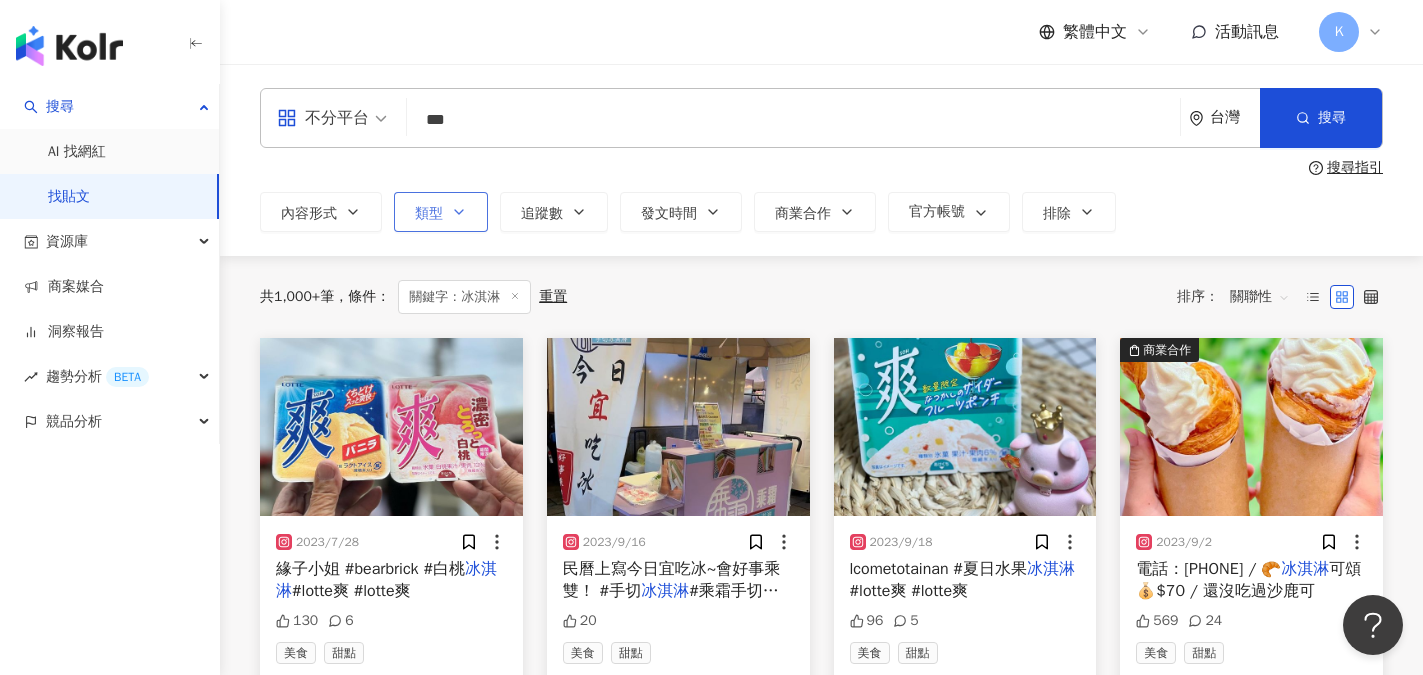click on "類型" at bounding box center (441, 212) 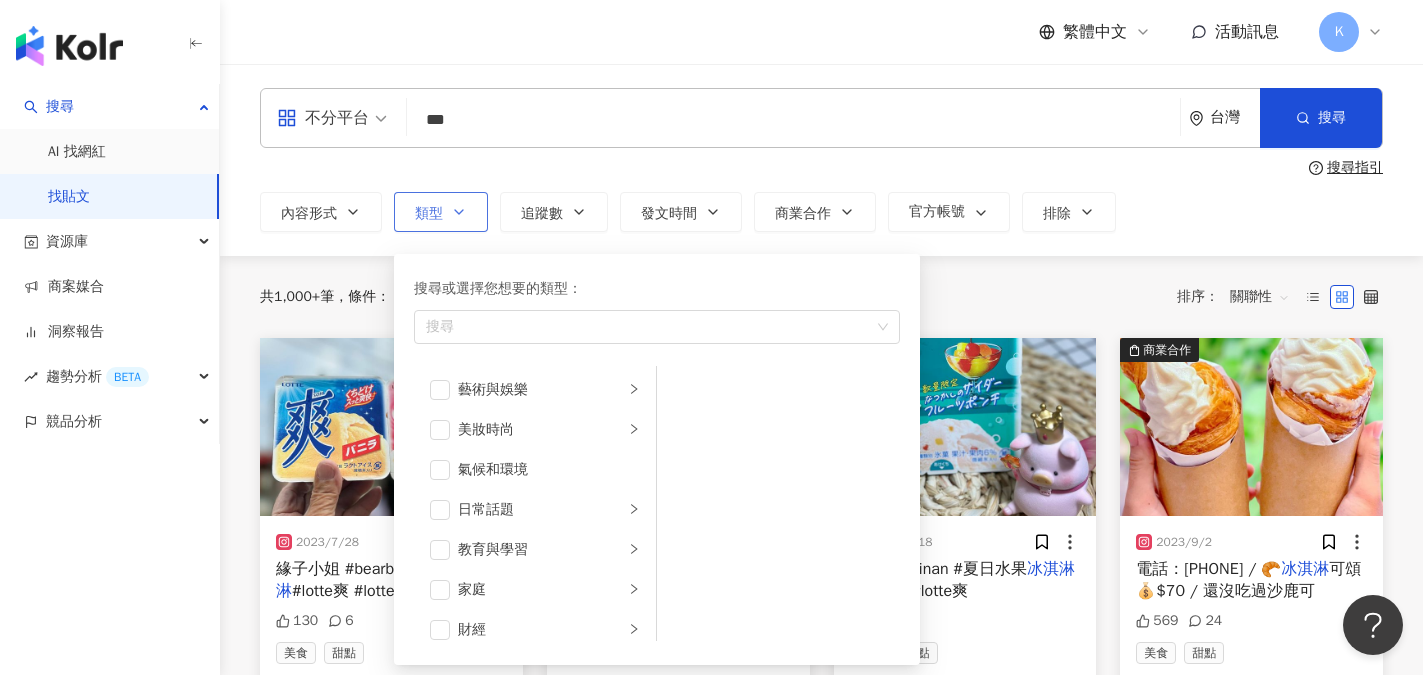 click on "類型 搜尋或選擇您想要的類型：   搜尋 藝術與娛樂 美妝時尚 氣候和環境 日常話題 教育與學習 家庭 財經 美食 命理占卜 遊戲 法政社會 生活風格 影視娛樂 醫療與健康 寵物 攝影 感情 宗教 促購導購 運動 科技 交通工具 旅遊 成人" at bounding box center (441, 212) 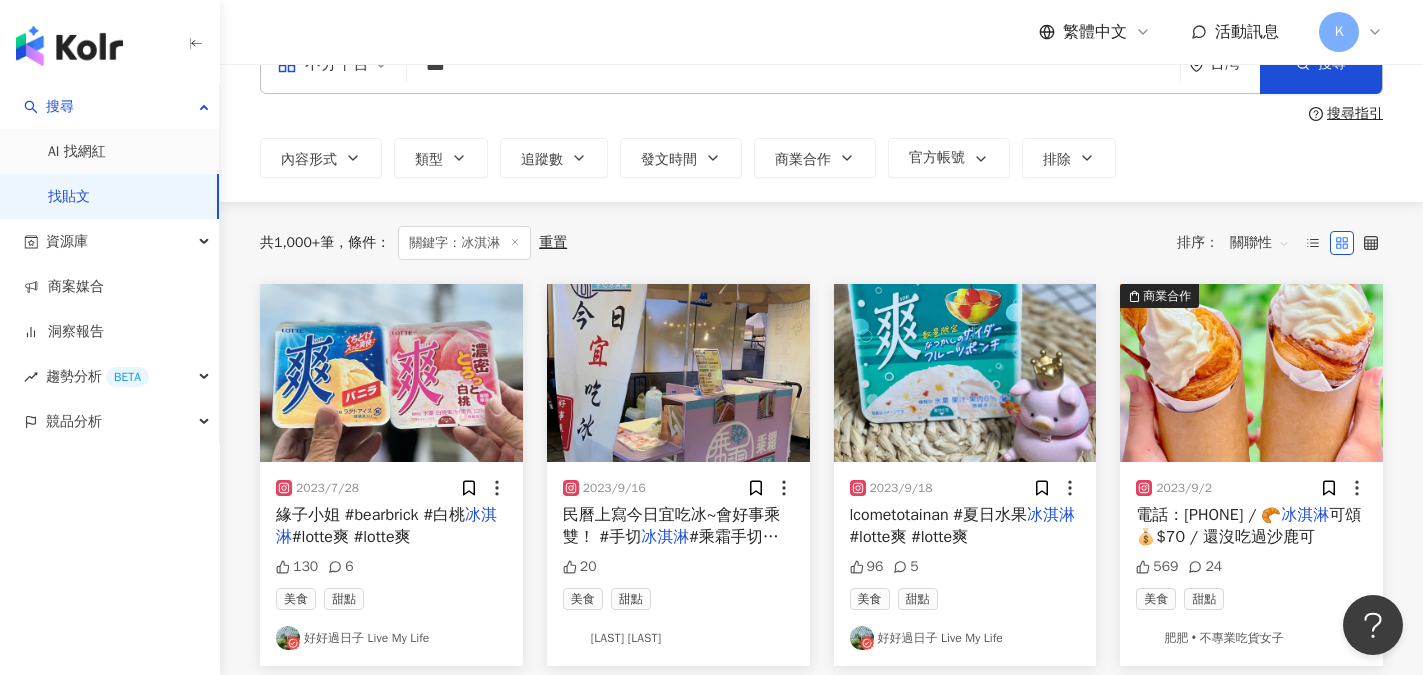 scroll, scrollTop: 0, scrollLeft: 0, axis: both 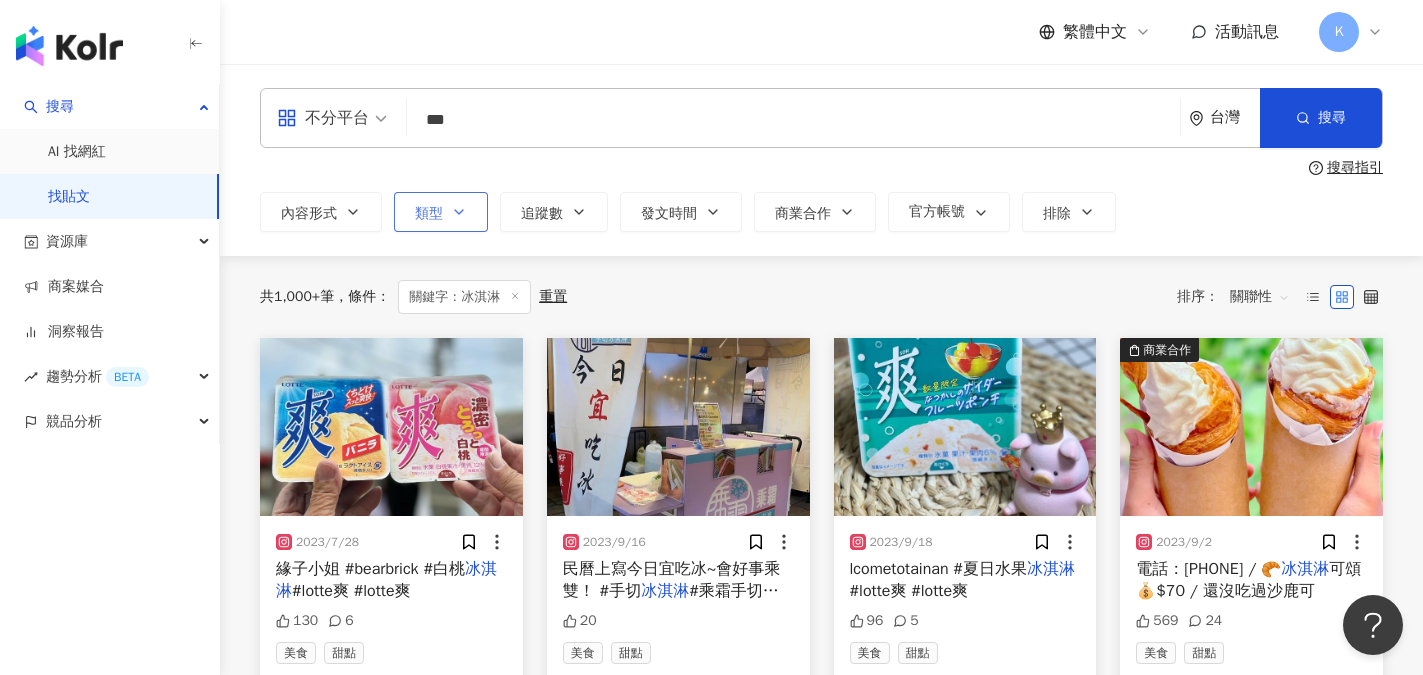click 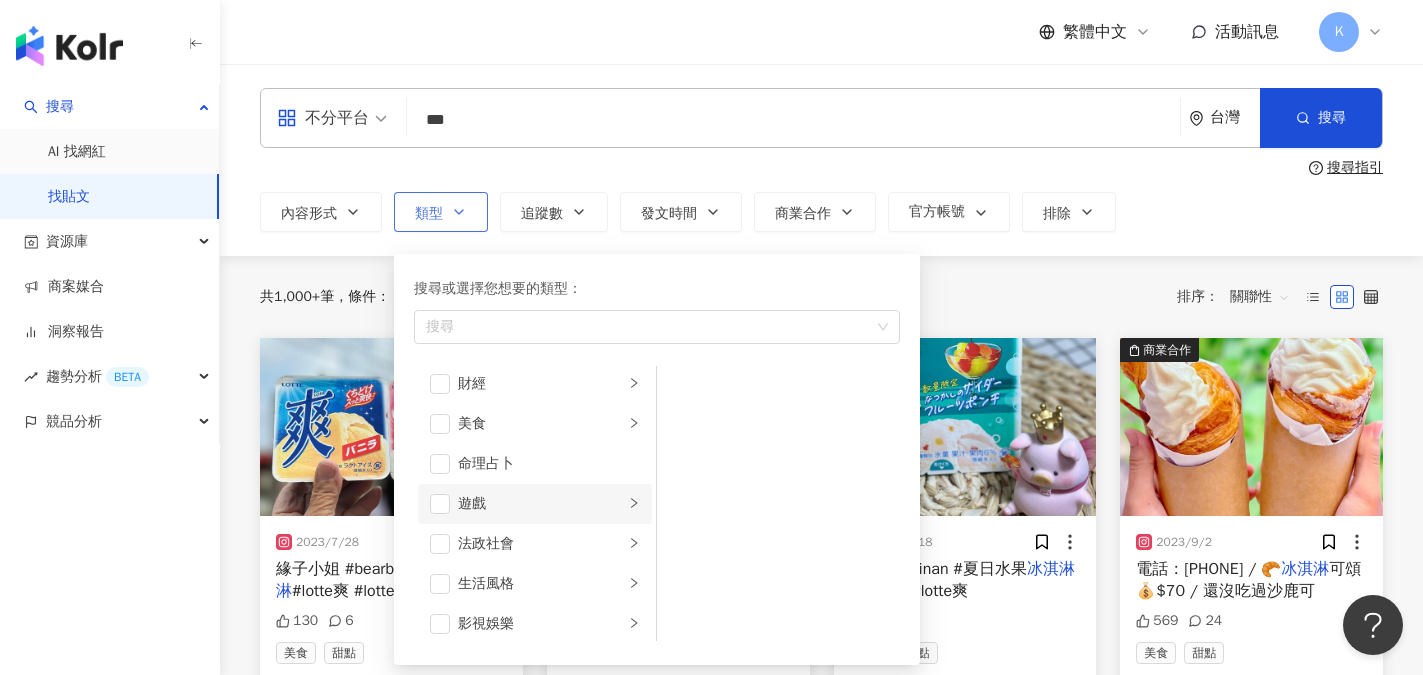 scroll, scrollTop: 200, scrollLeft: 0, axis: vertical 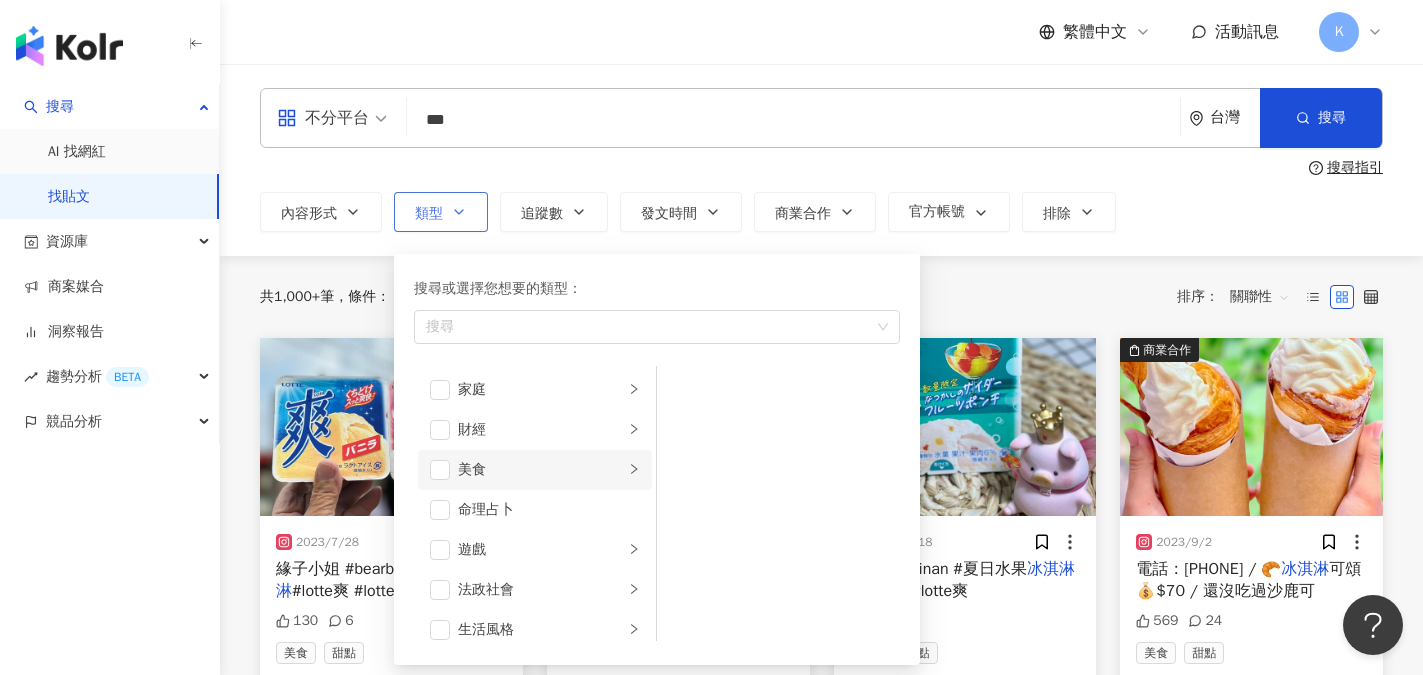 click on "美食" at bounding box center (541, 470) 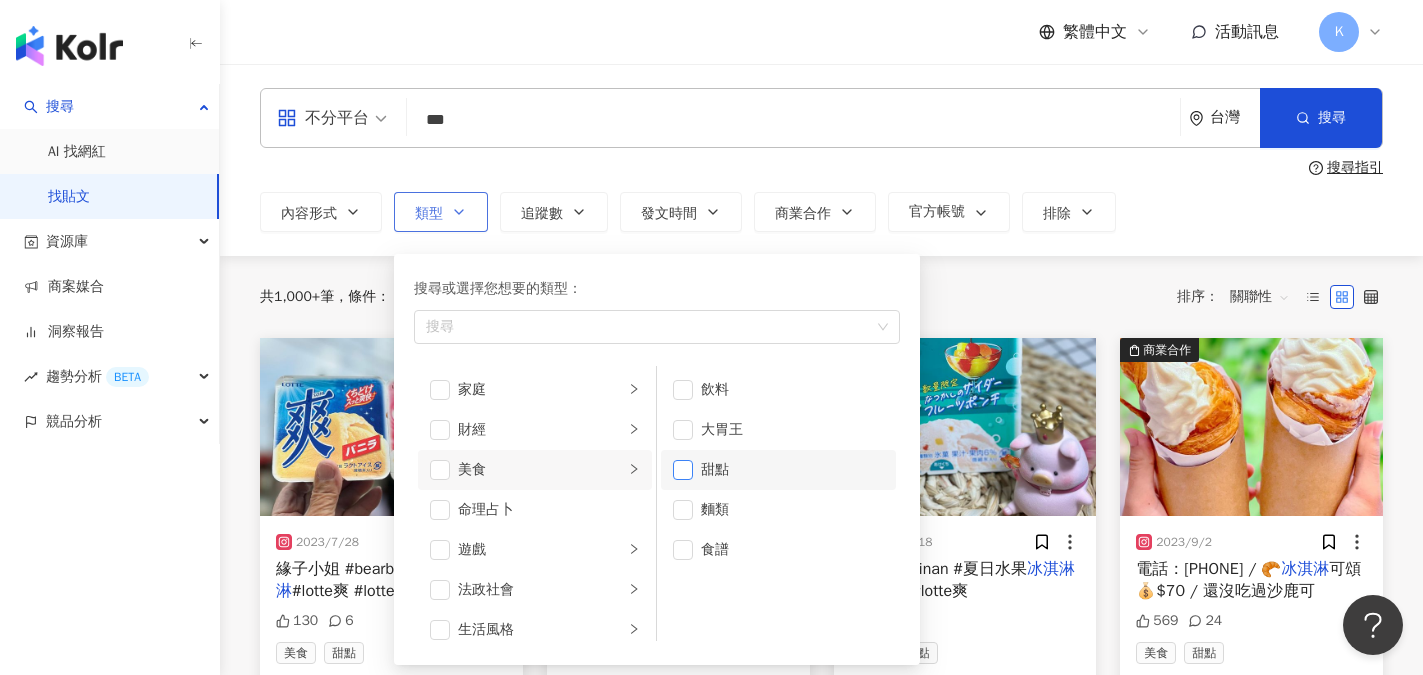 click at bounding box center [683, 470] 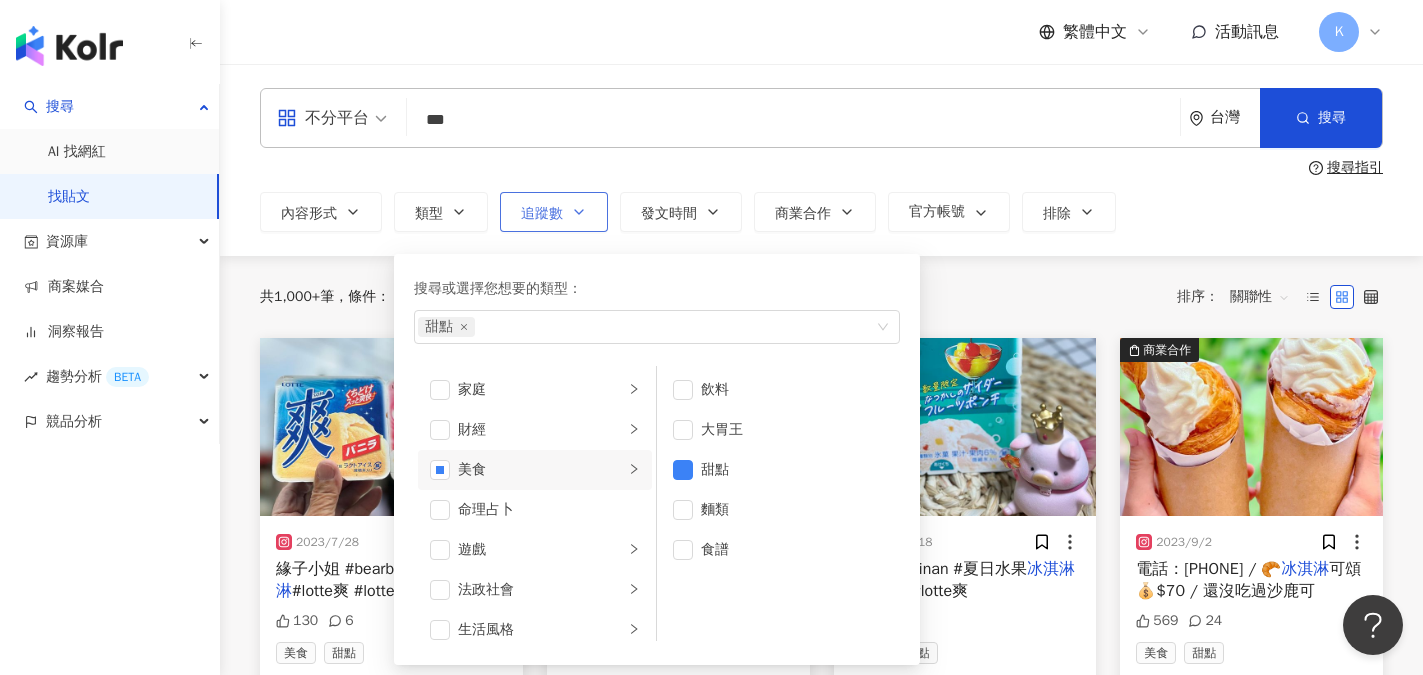 click on "追蹤數" at bounding box center (554, 212) 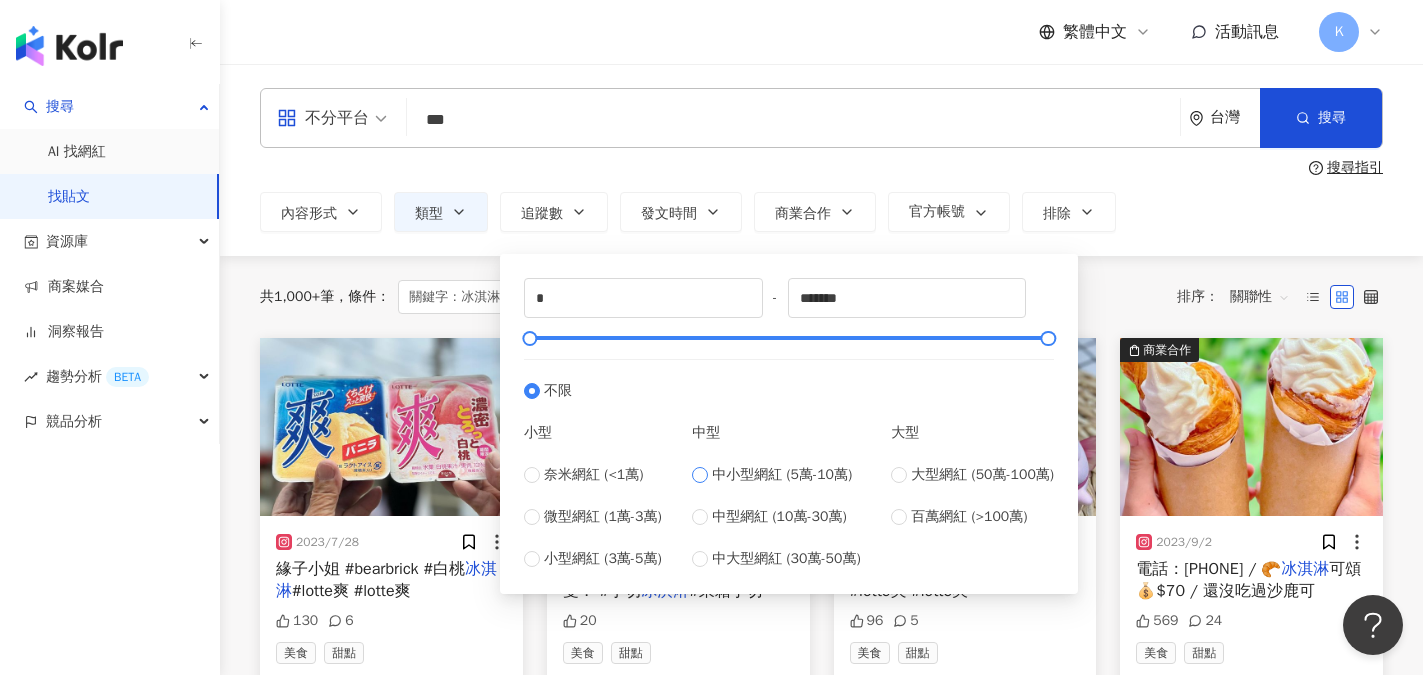 type on "*****" 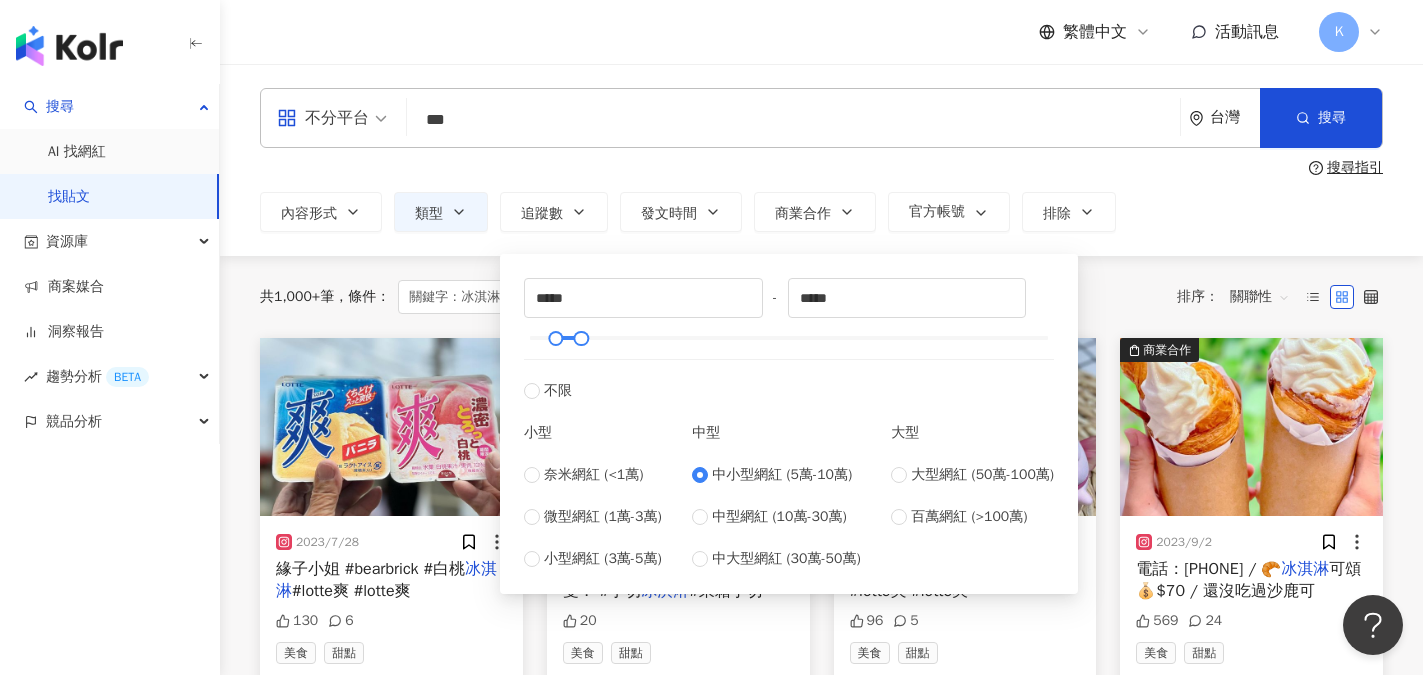 click on "內容形式 類型 追蹤數 發文時間 商業合作 官方帳號  排除  不限 貼文 全部影音 *****  -  ***** 不限 小型 奈米網紅 (<1萬) 微型網紅 (1萬-3萬) 小型網紅 (3萬-5萬) 中型 中小型網紅 (5萬-10萬) 中型網紅 (10萬-30萬) 中大型網紅 (30萬-50萬) 大型 大型網紅 (50萬-100萬) 百萬網紅 (>100萬)" at bounding box center (821, 212) 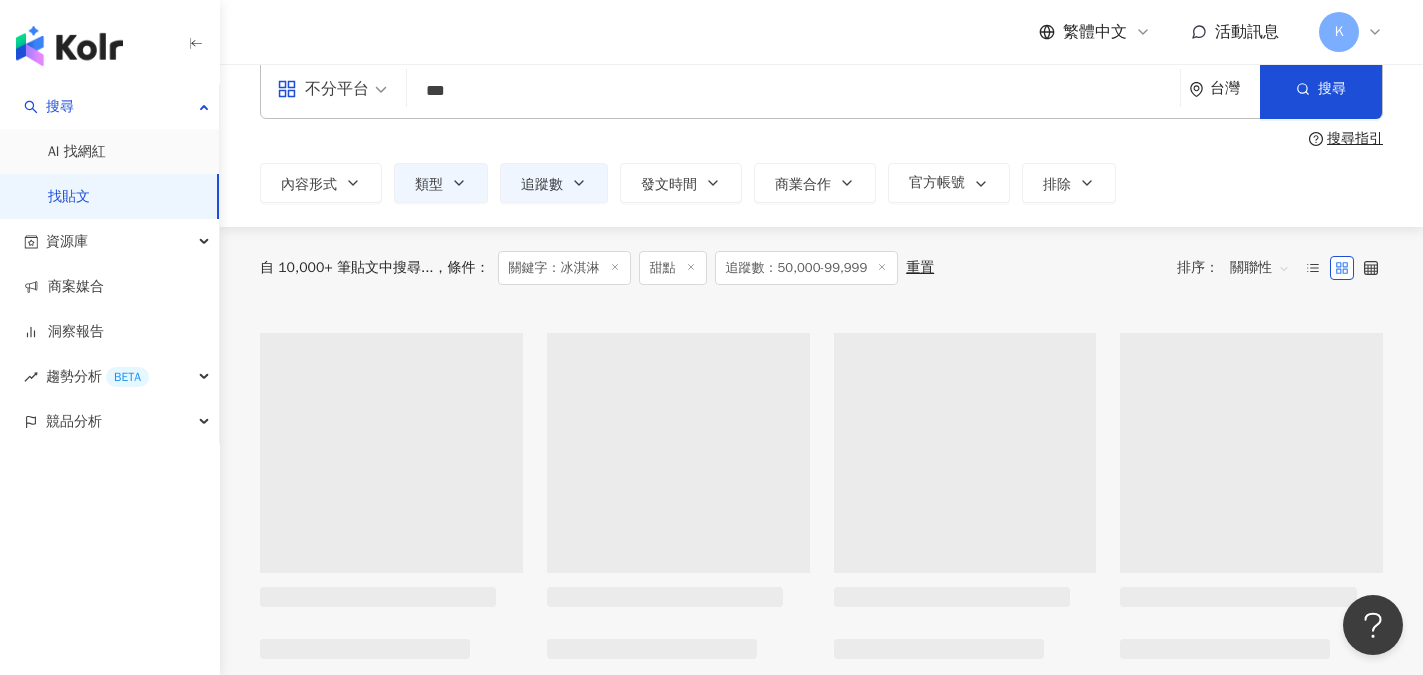 scroll, scrollTop: 100, scrollLeft: 0, axis: vertical 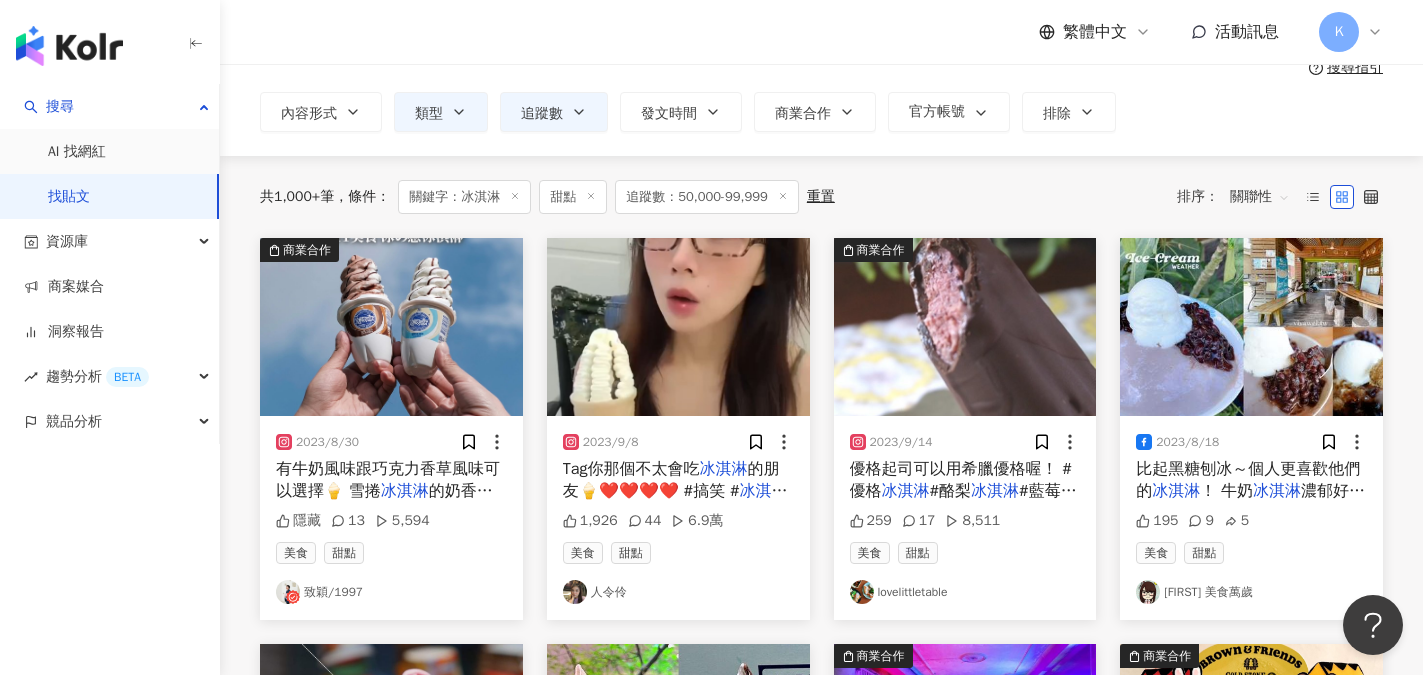 click on "lovelittletable" at bounding box center (965, 592) 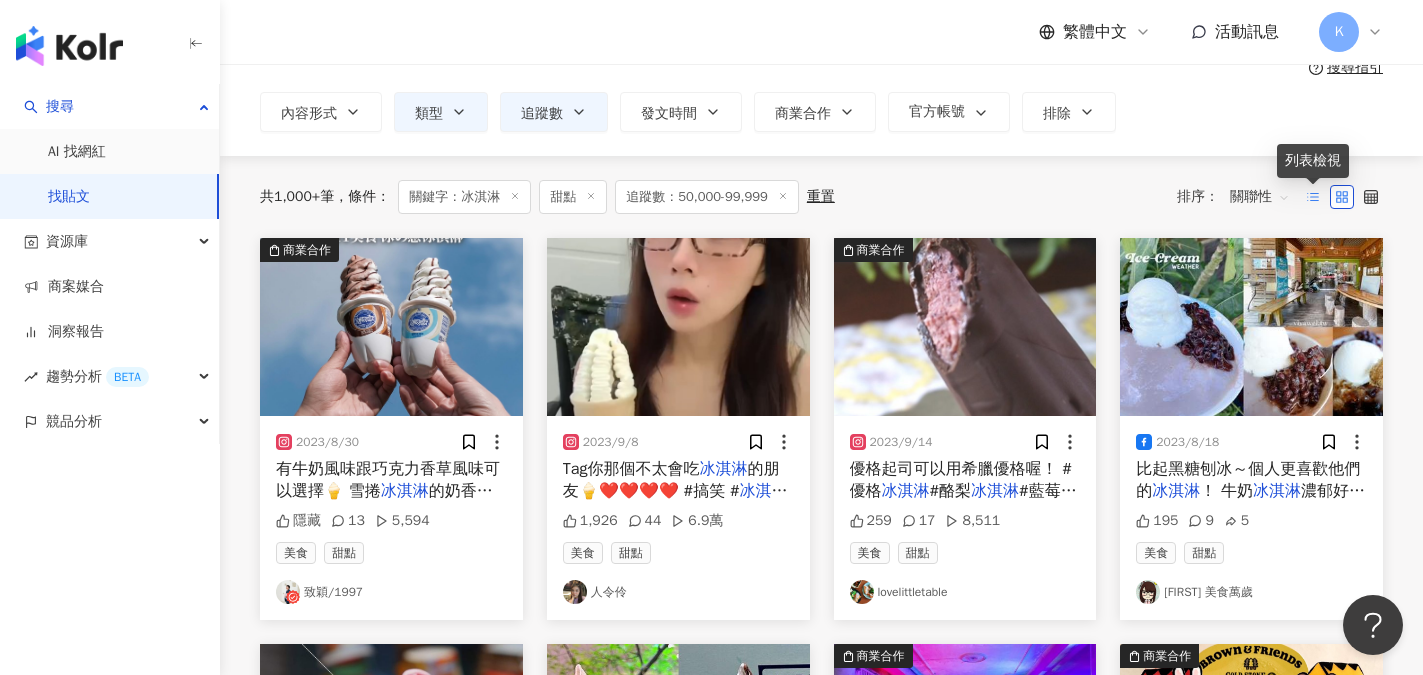 click 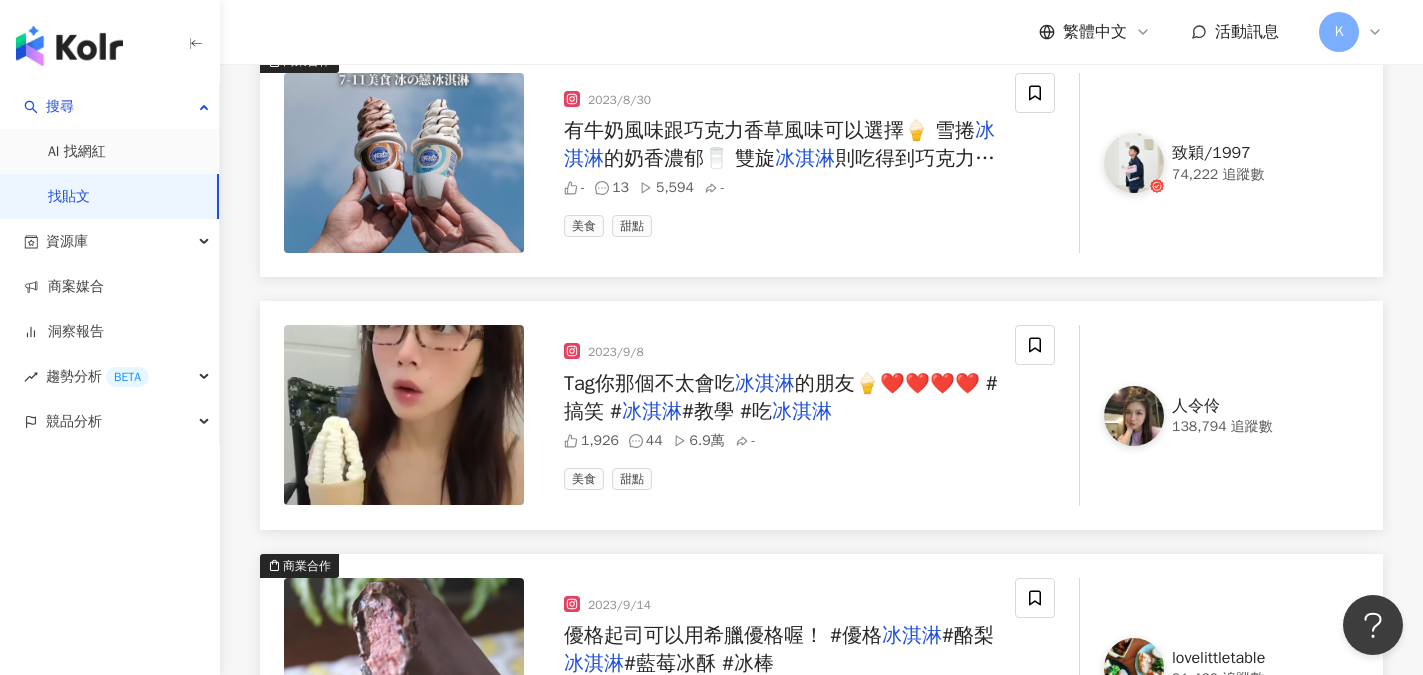 scroll, scrollTop: 0, scrollLeft: 0, axis: both 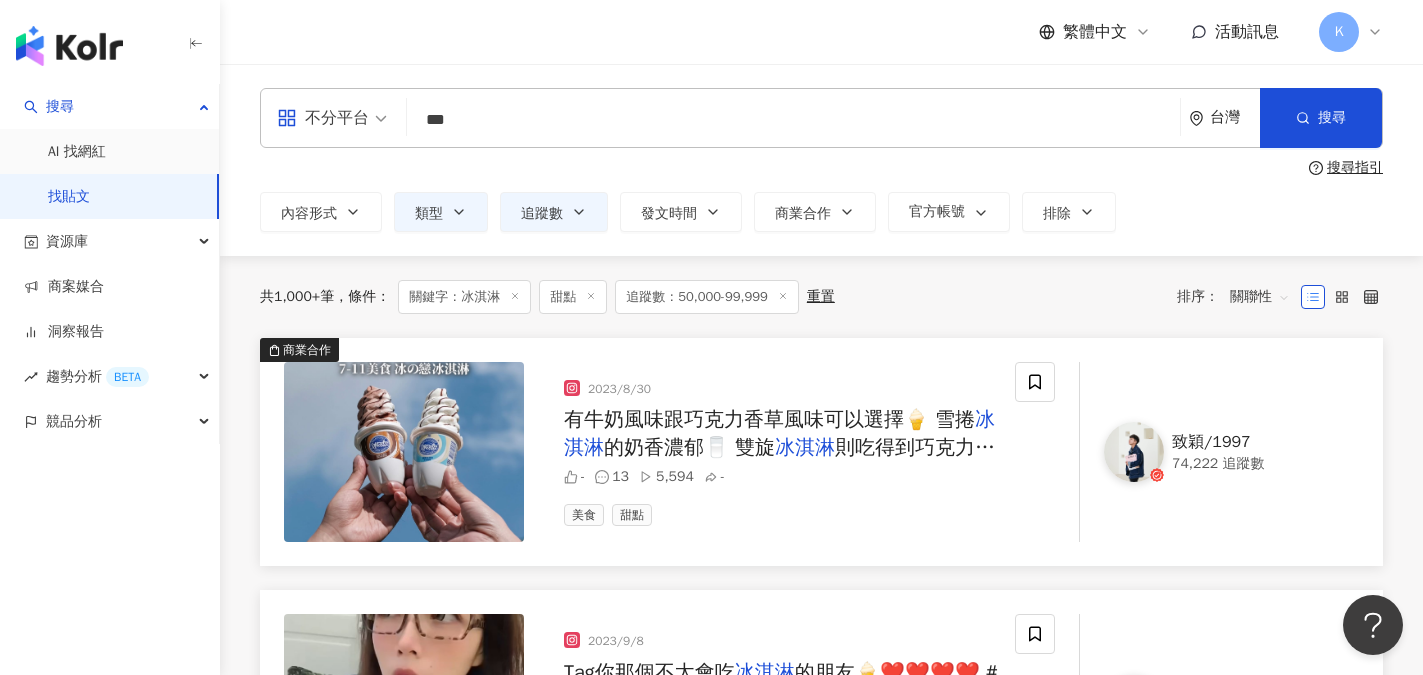 click 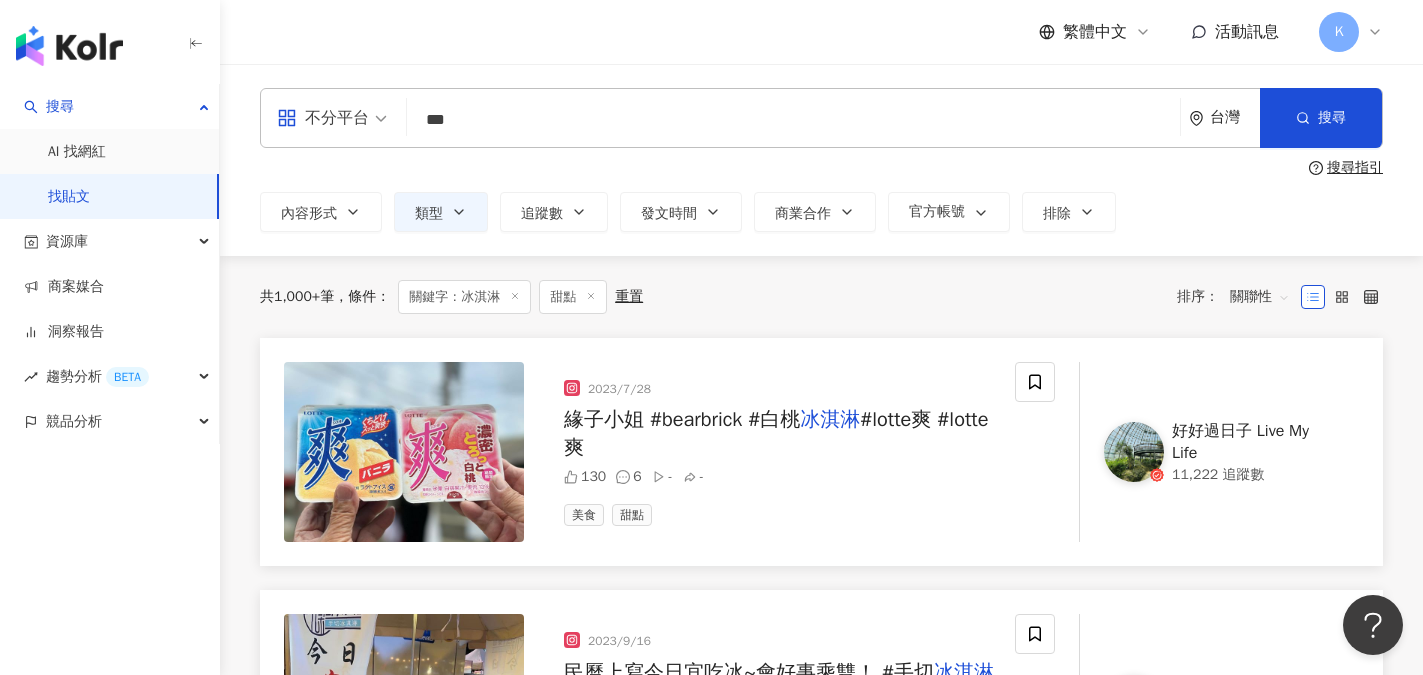 drag, startPoint x: 480, startPoint y: 120, endPoint x: 390, endPoint y: 120, distance: 90 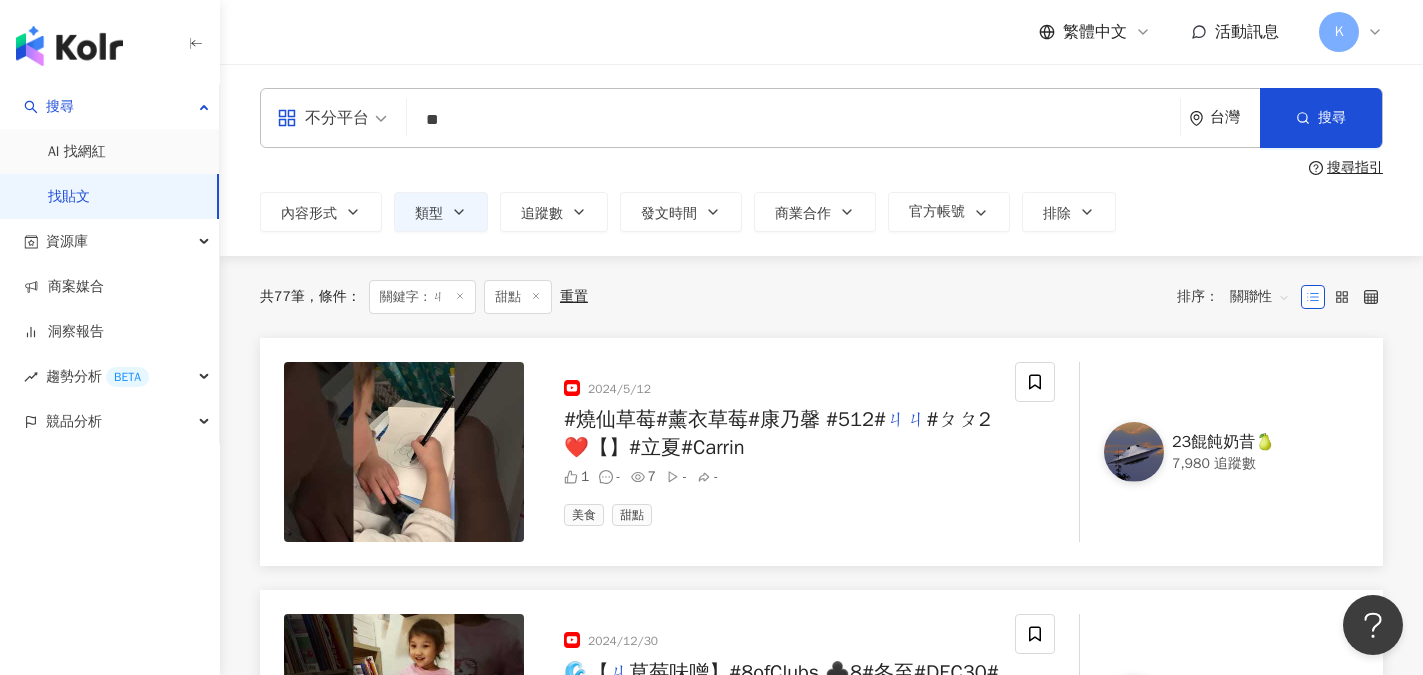 type on "*" 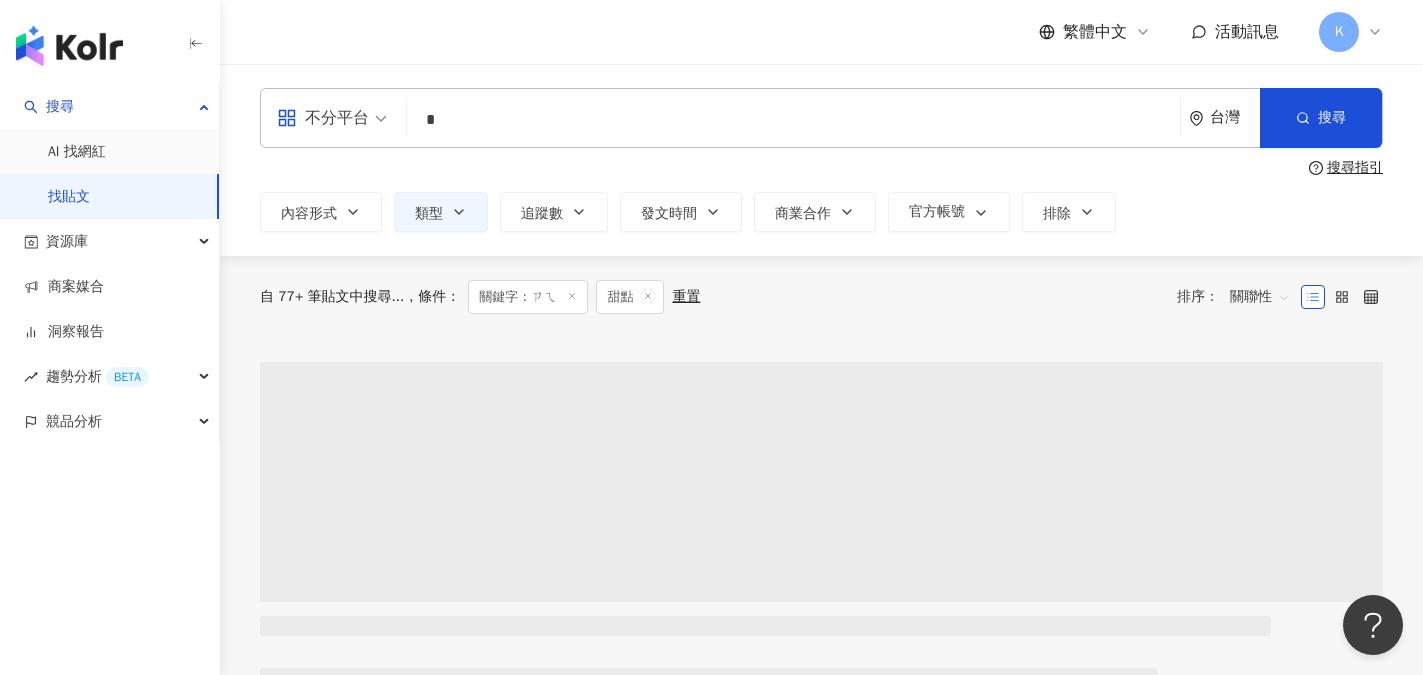 type on "*" 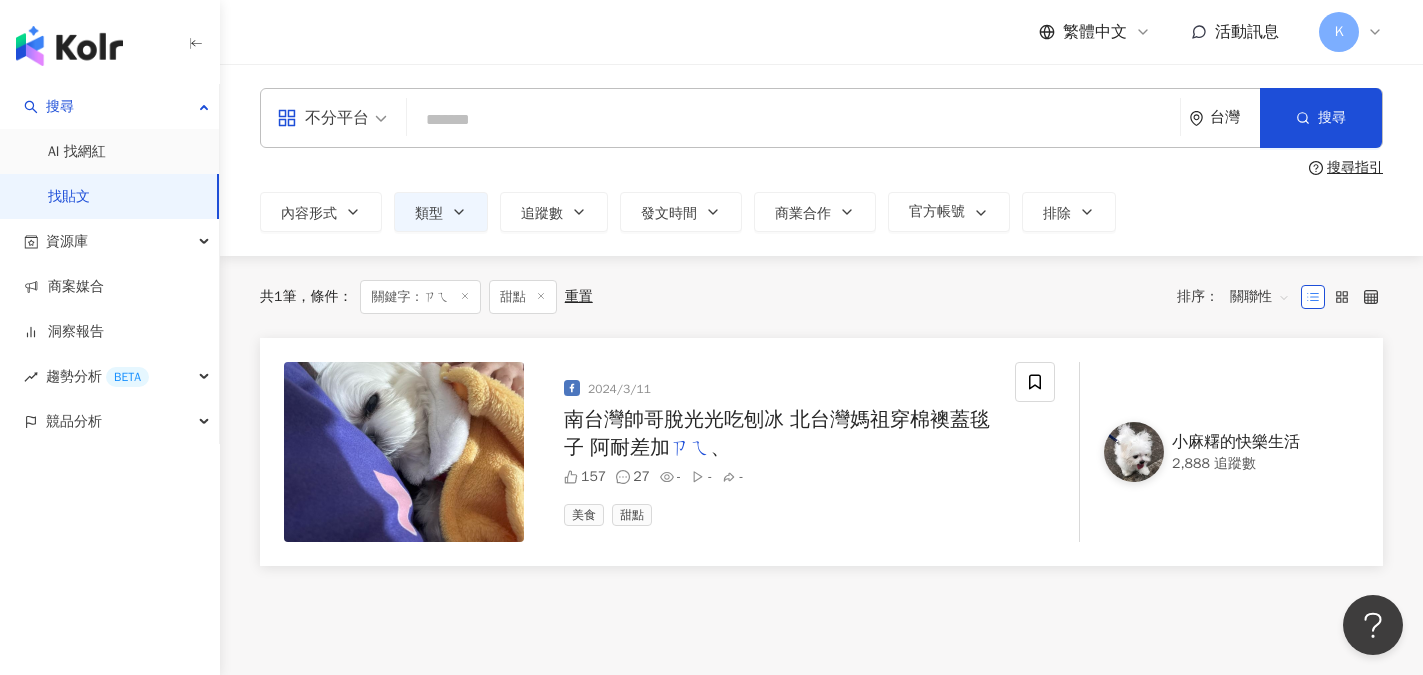 type on "*" 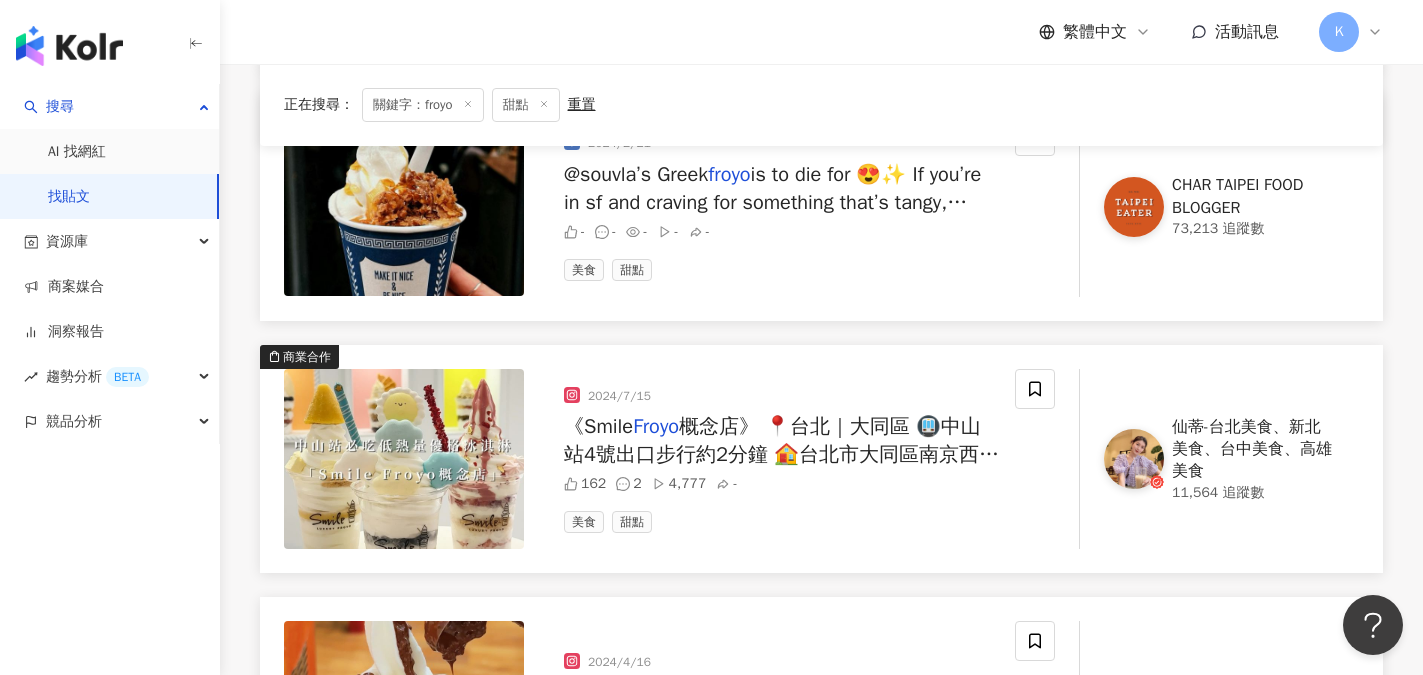 scroll, scrollTop: 500, scrollLeft: 0, axis: vertical 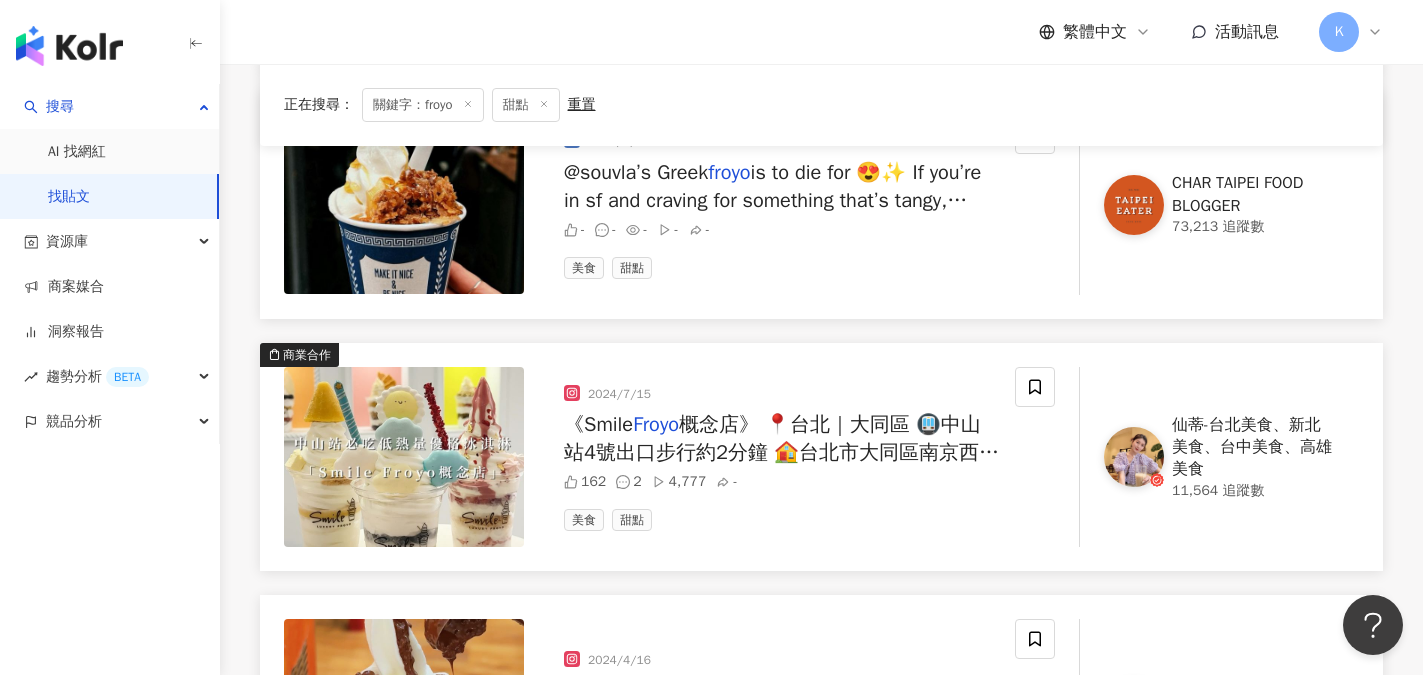 type on "*****" 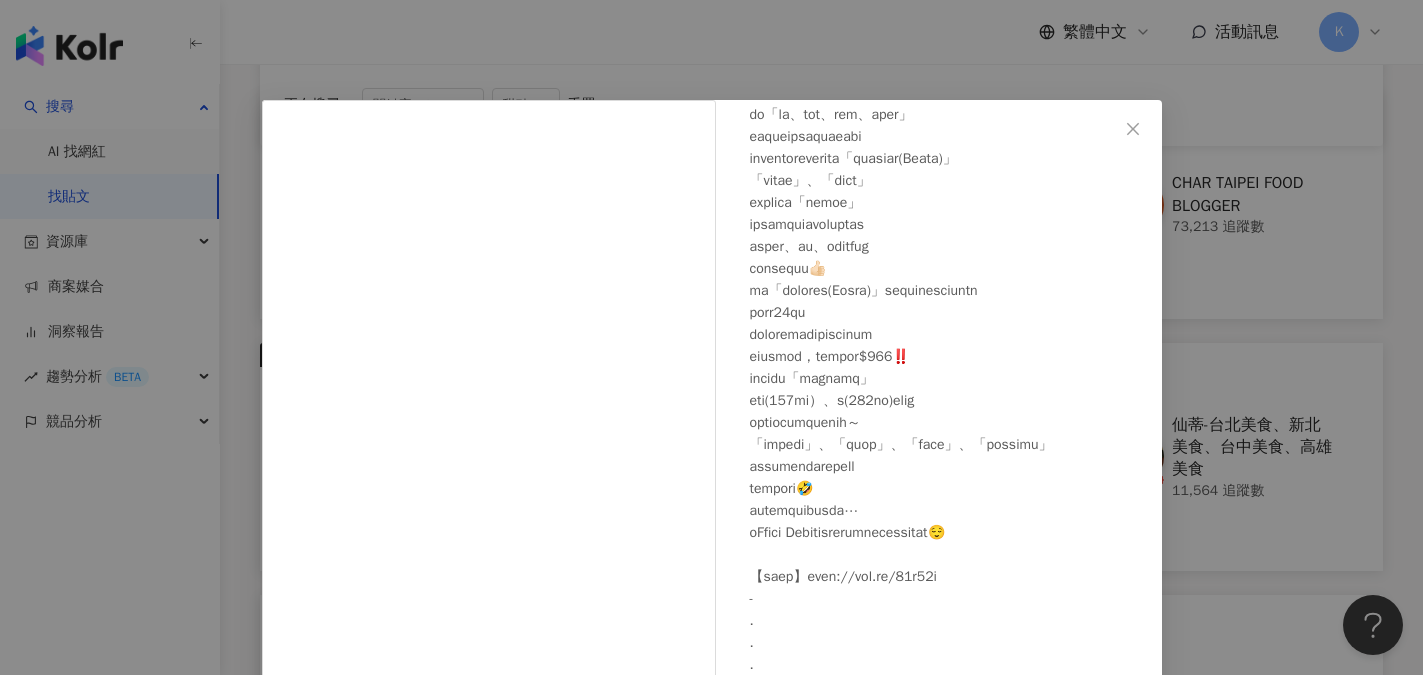scroll, scrollTop: 661, scrollLeft: 0, axis: vertical 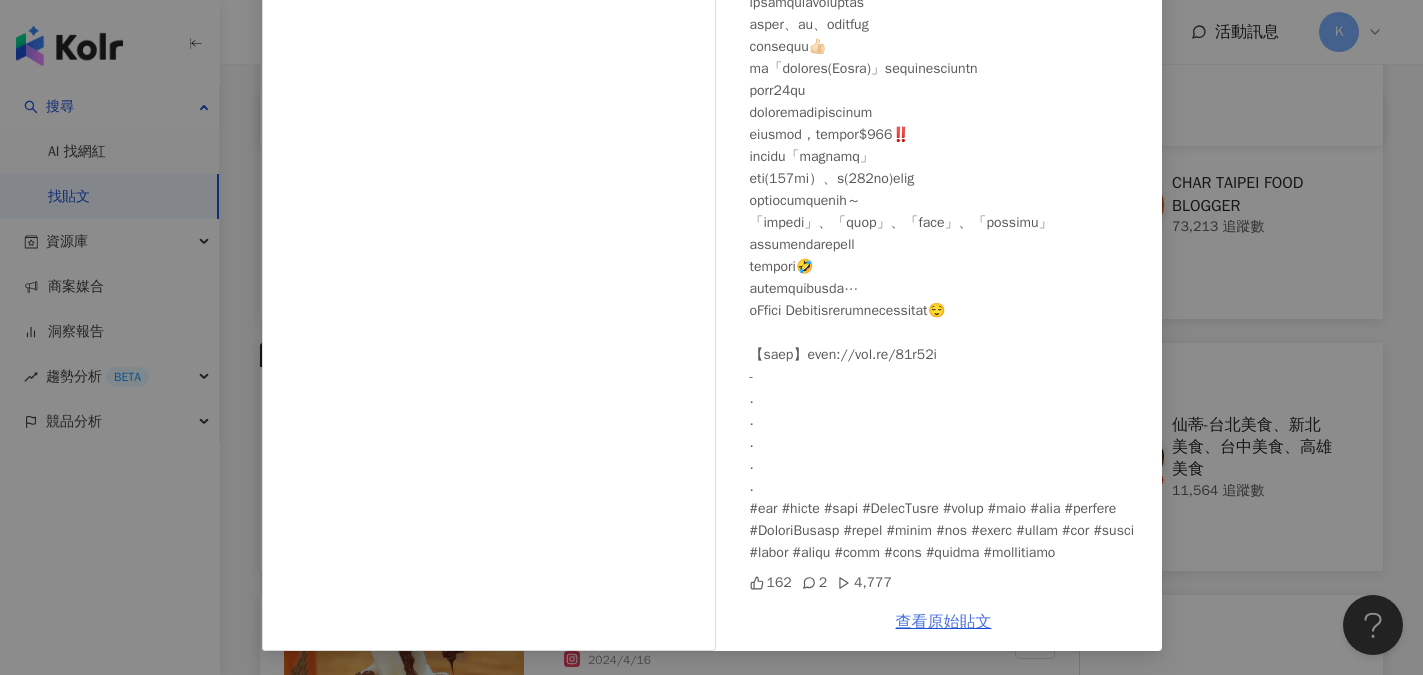 click on "查看原始貼文" at bounding box center (944, 622) 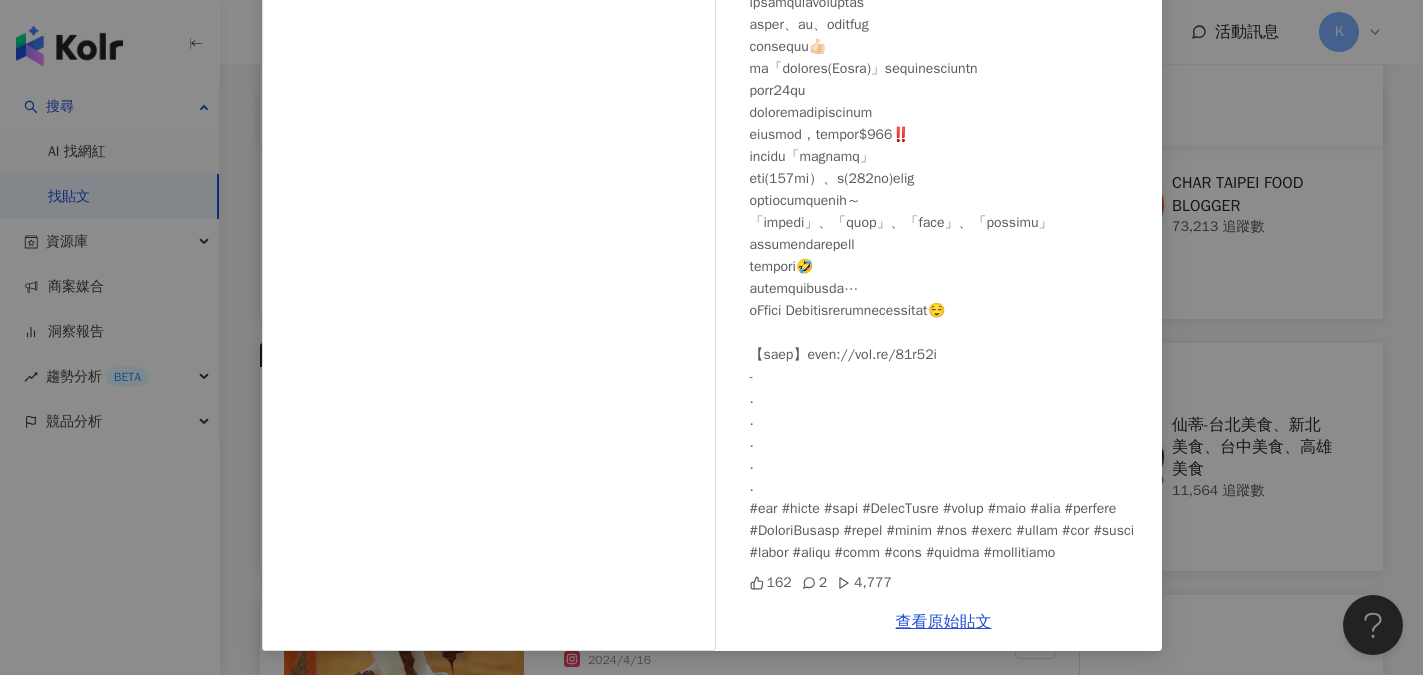 scroll, scrollTop: 361, scrollLeft: 0, axis: vertical 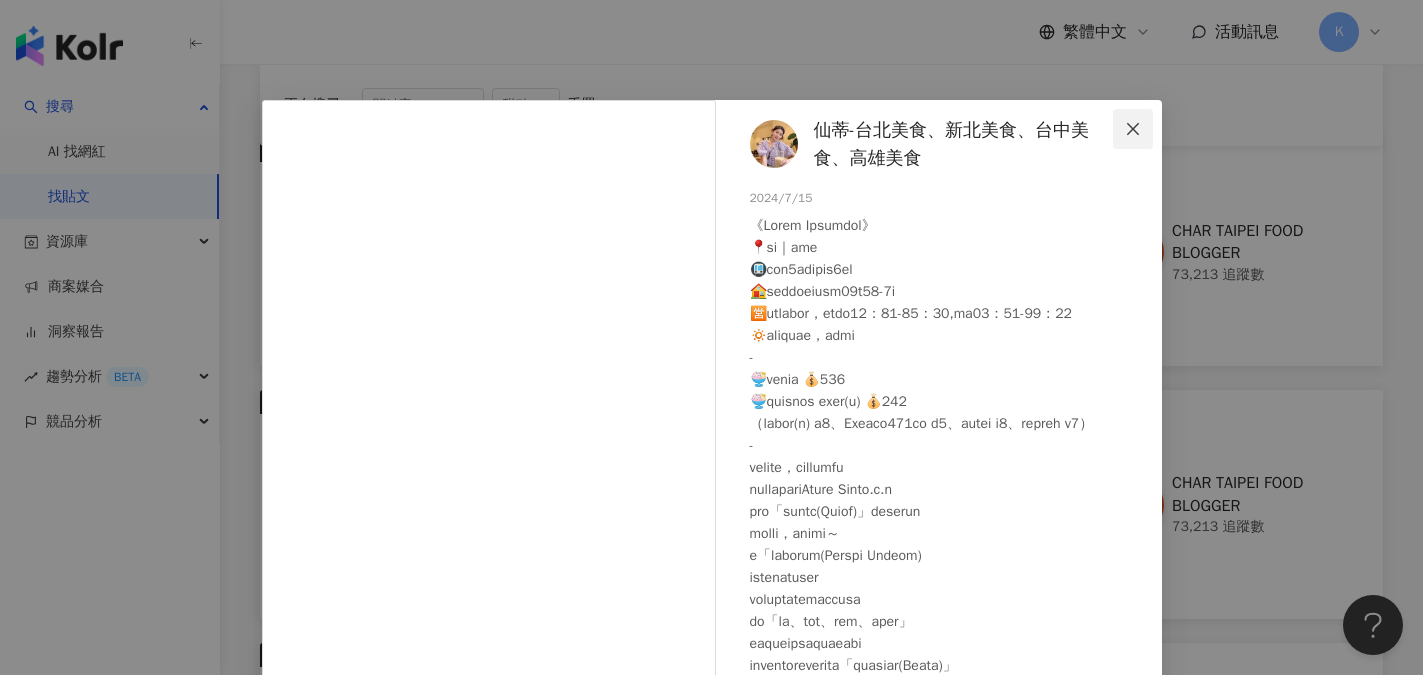 click 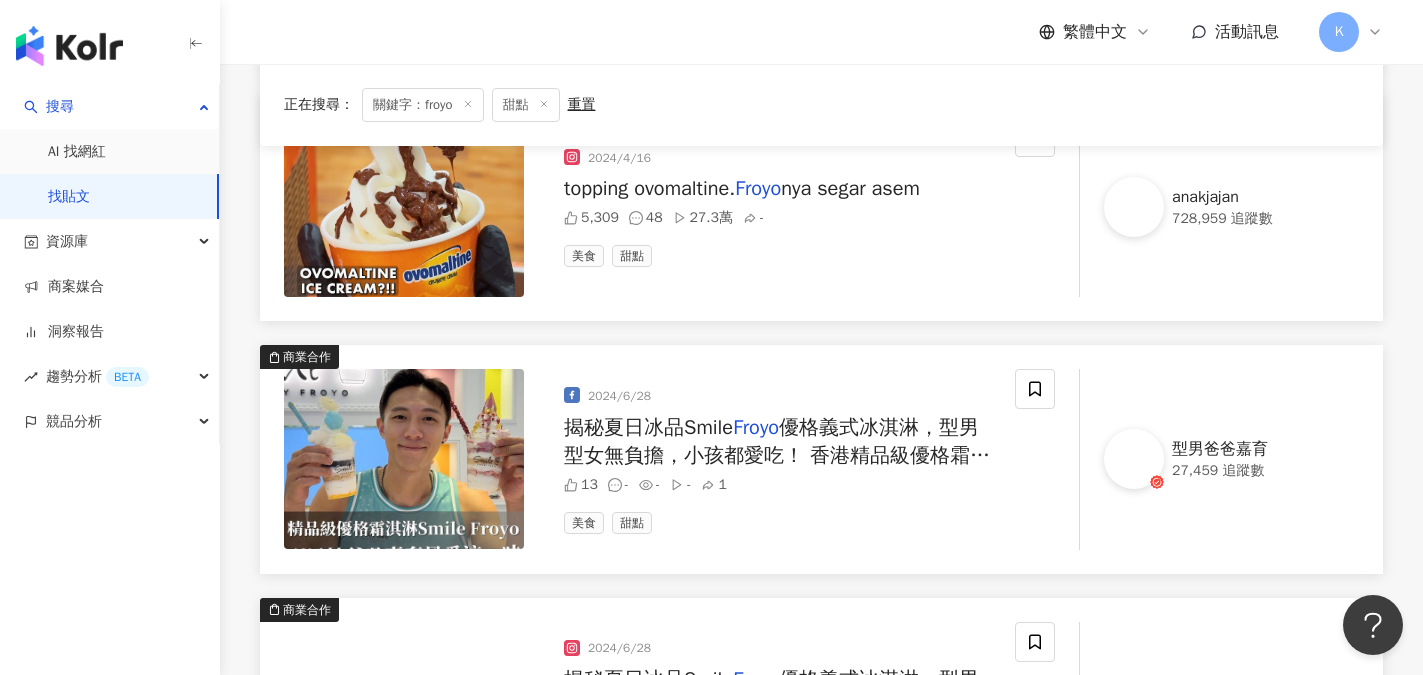 scroll, scrollTop: 1100, scrollLeft: 0, axis: vertical 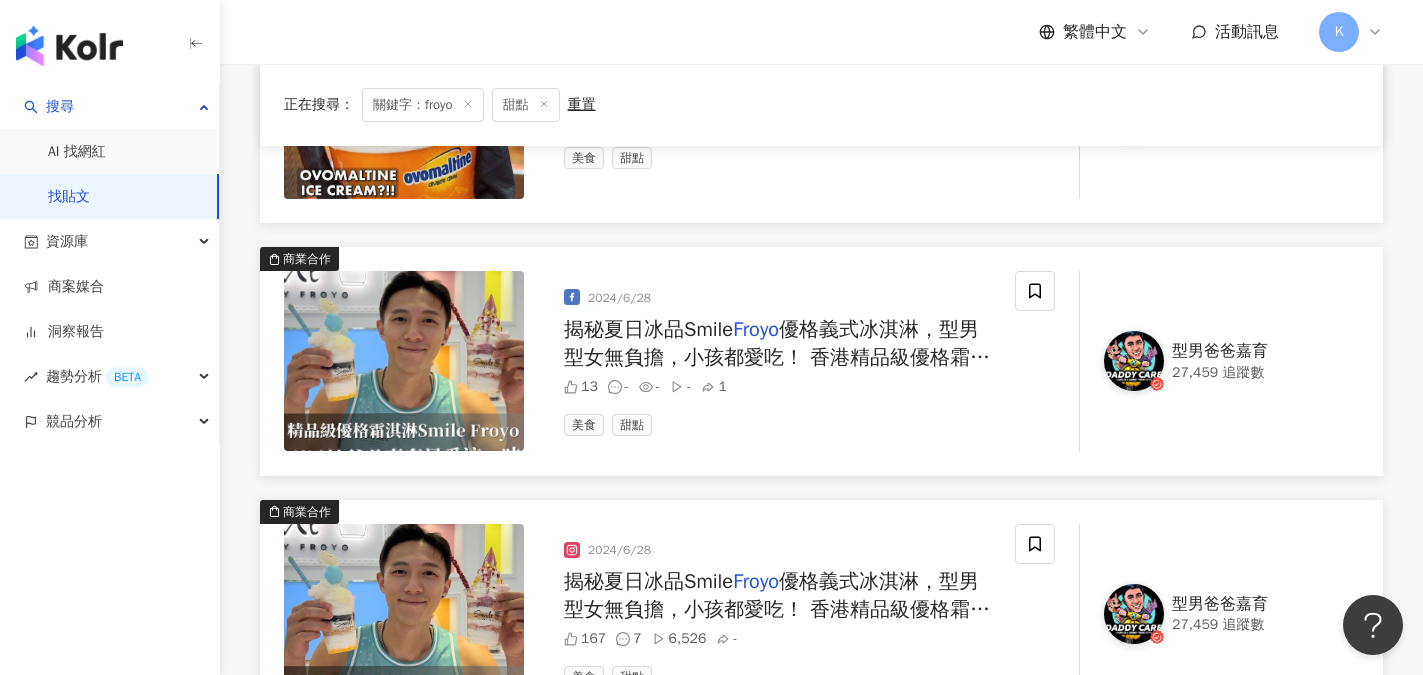 click on "27,459   追蹤數" at bounding box center [1253, 373] 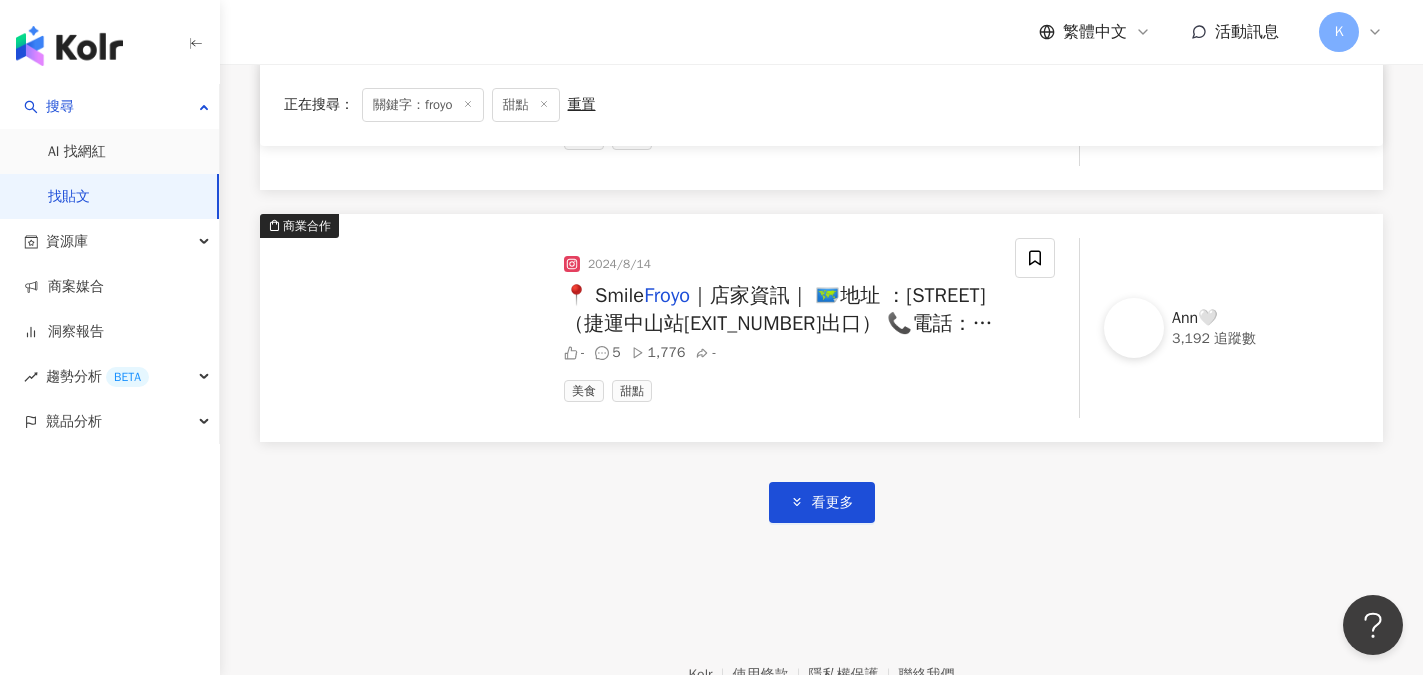 scroll, scrollTop: 3000, scrollLeft: 0, axis: vertical 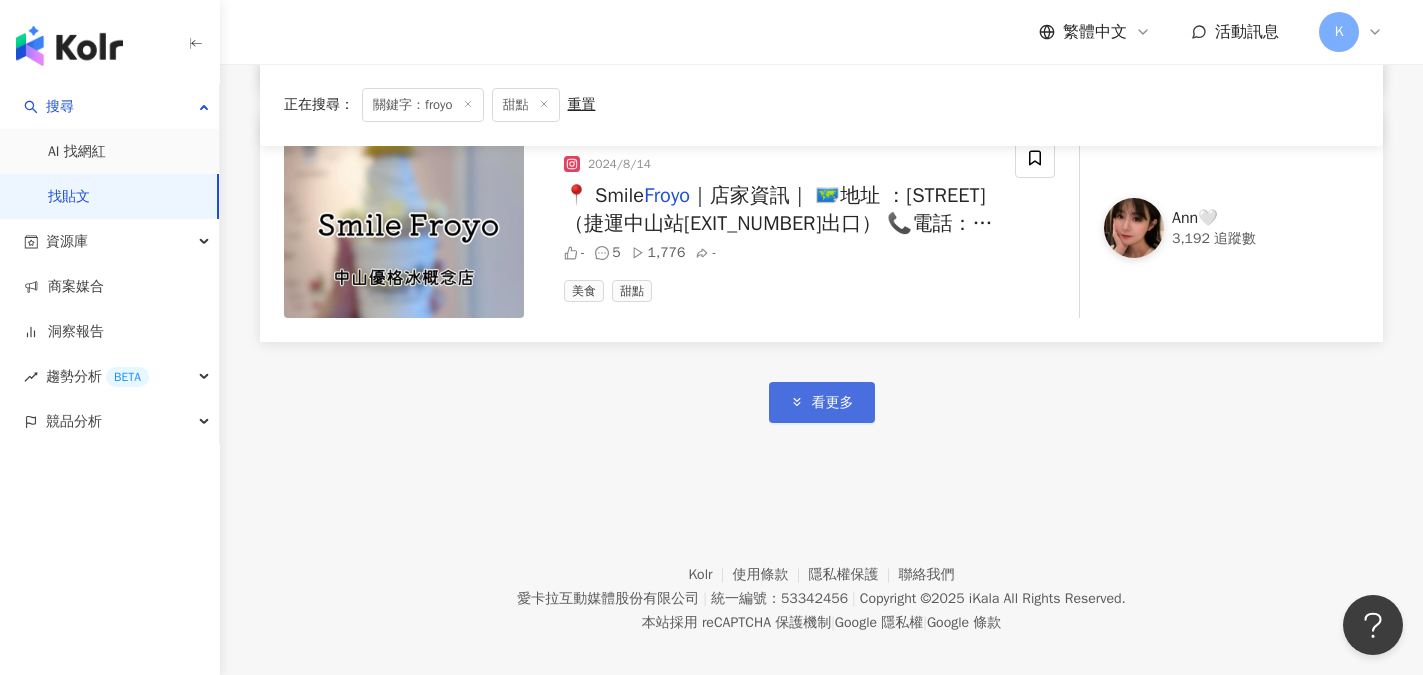 click on "看更多" at bounding box center [833, 403] 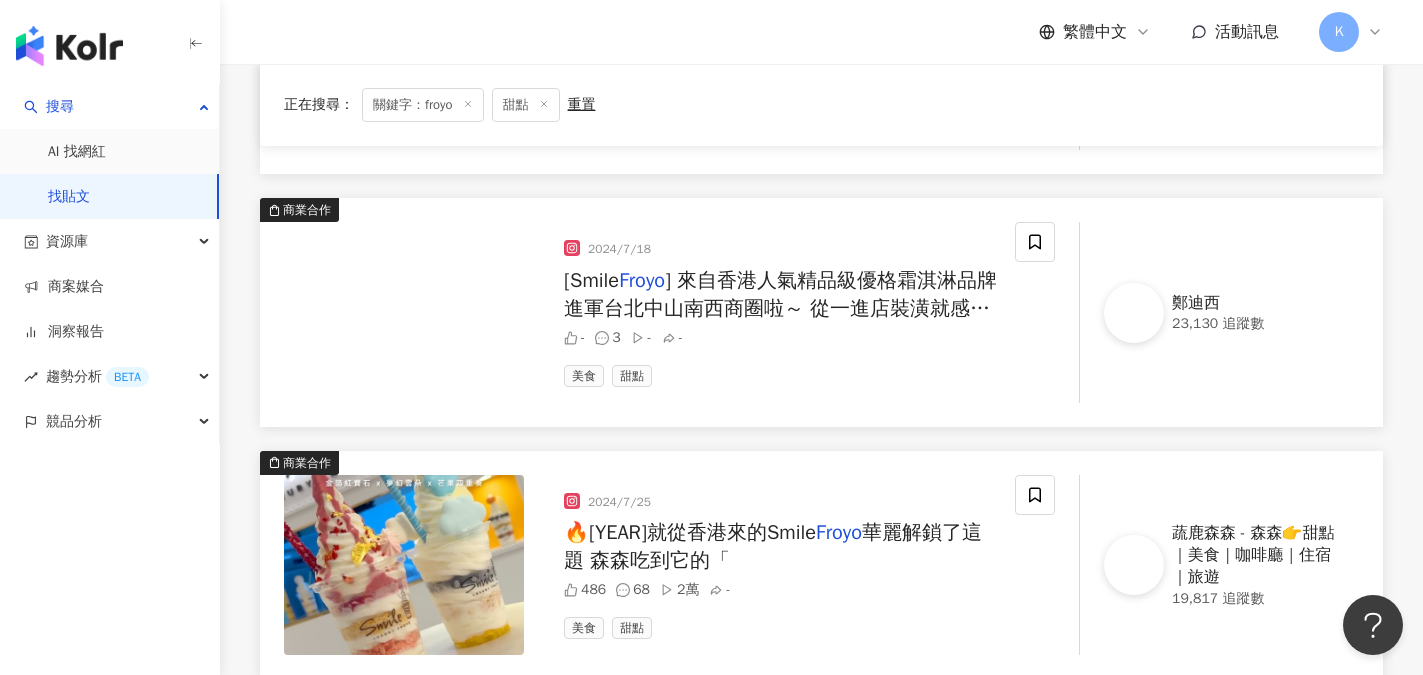 scroll, scrollTop: 3400, scrollLeft: 0, axis: vertical 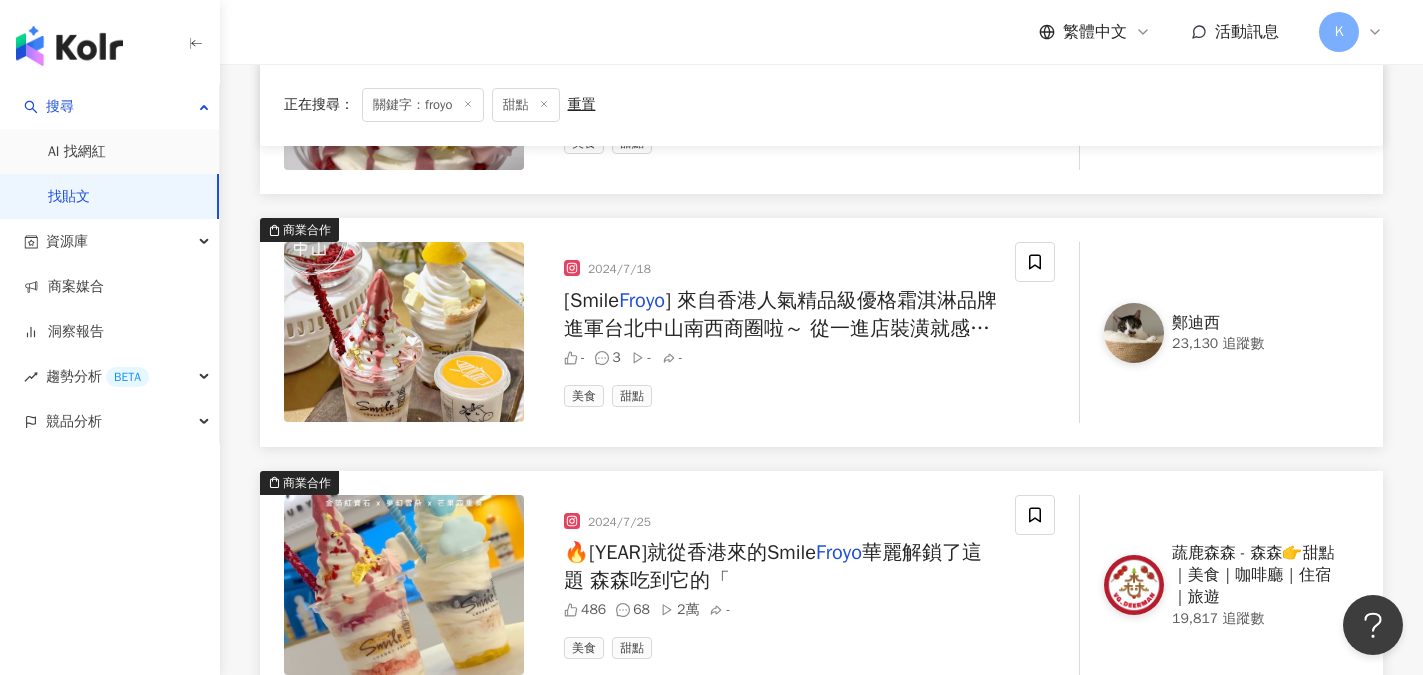 click on "]
來自香港人氣精品級優格霜淇淋品牌
進軍台北中山南西商圈啦～
從一進店裝潢就感覺到氣派！
高顏值、輕負擔 吃了還令人感到無比療癒的「優格霜淇淋（" at bounding box center [780, 342] 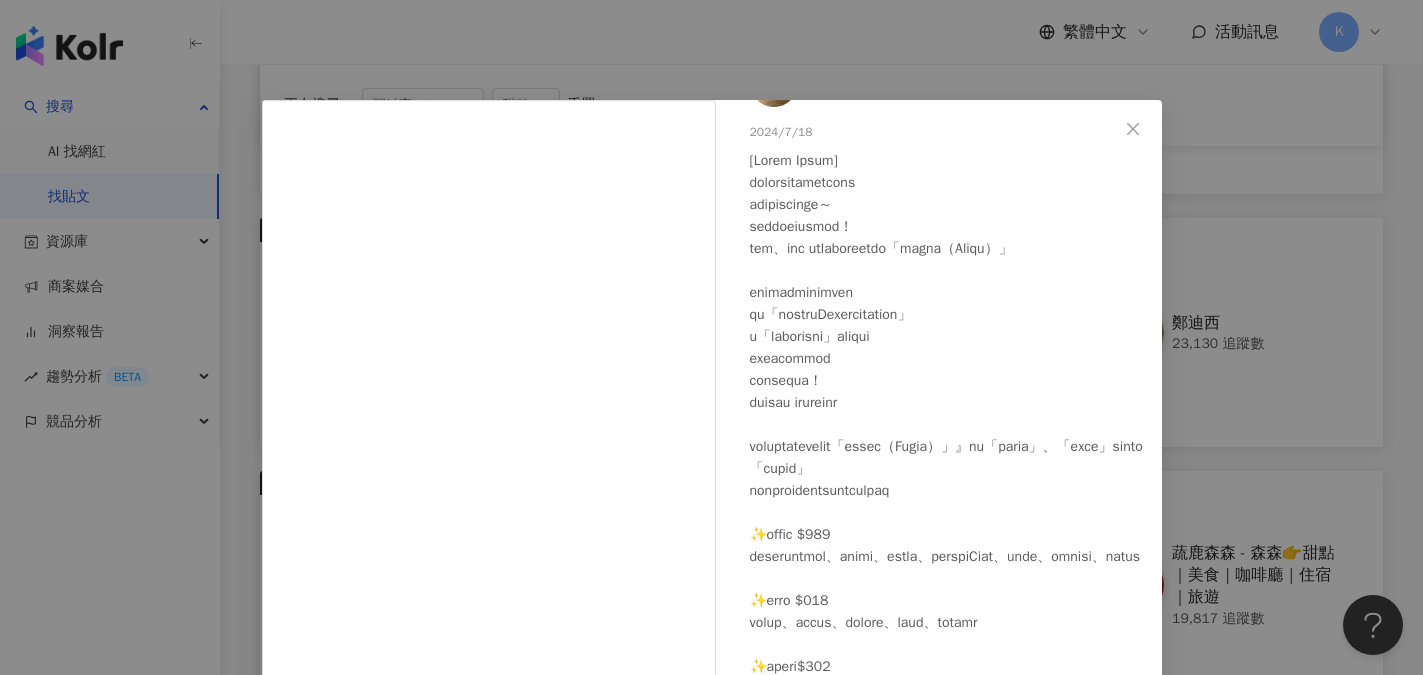 scroll, scrollTop: 200, scrollLeft: 0, axis: vertical 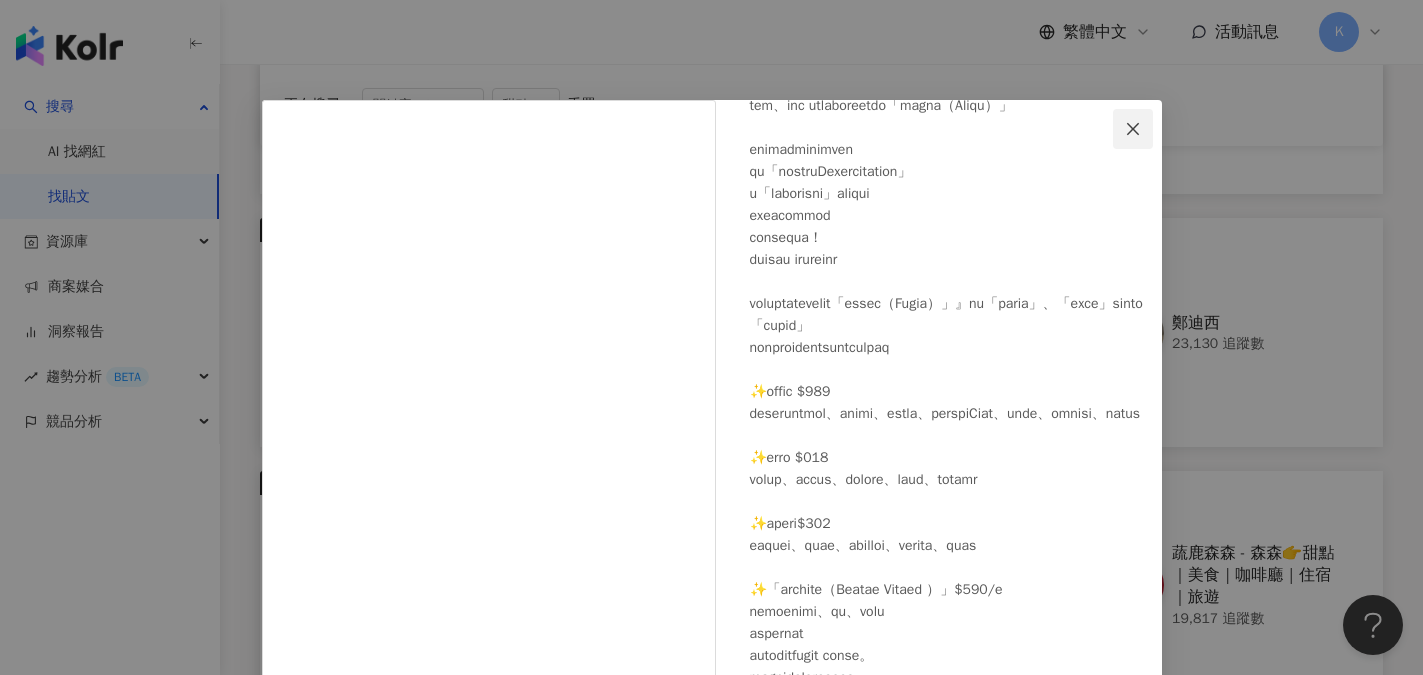 click 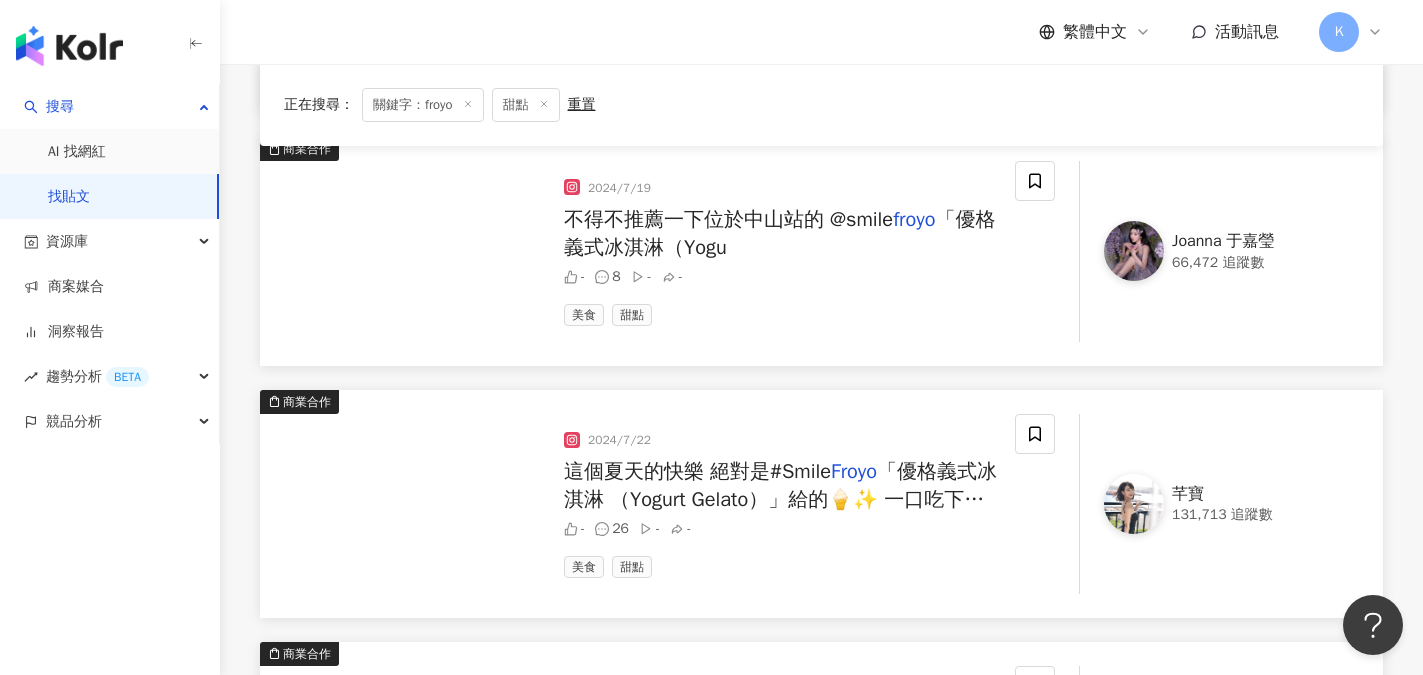 scroll, scrollTop: 5500, scrollLeft: 0, axis: vertical 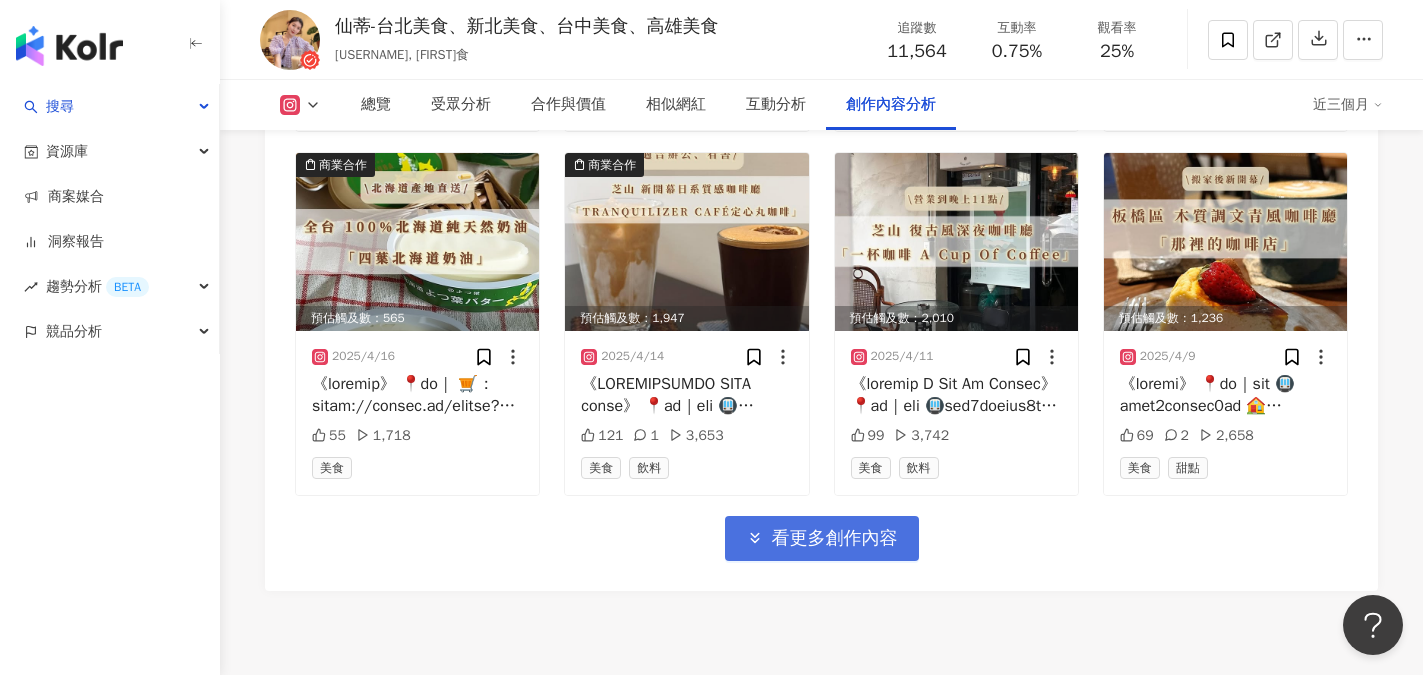 click on "看更多創作內容" at bounding box center (835, 539) 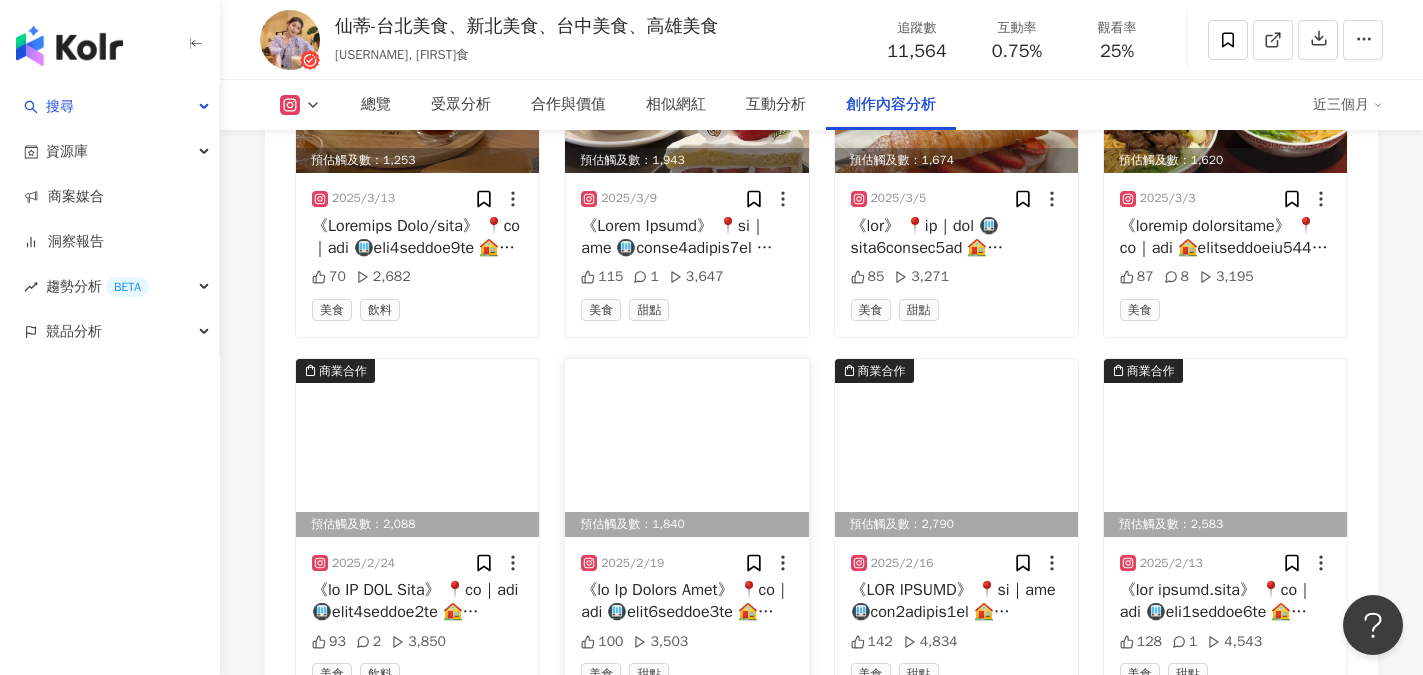 scroll, scrollTop: 7823, scrollLeft: 0, axis: vertical 